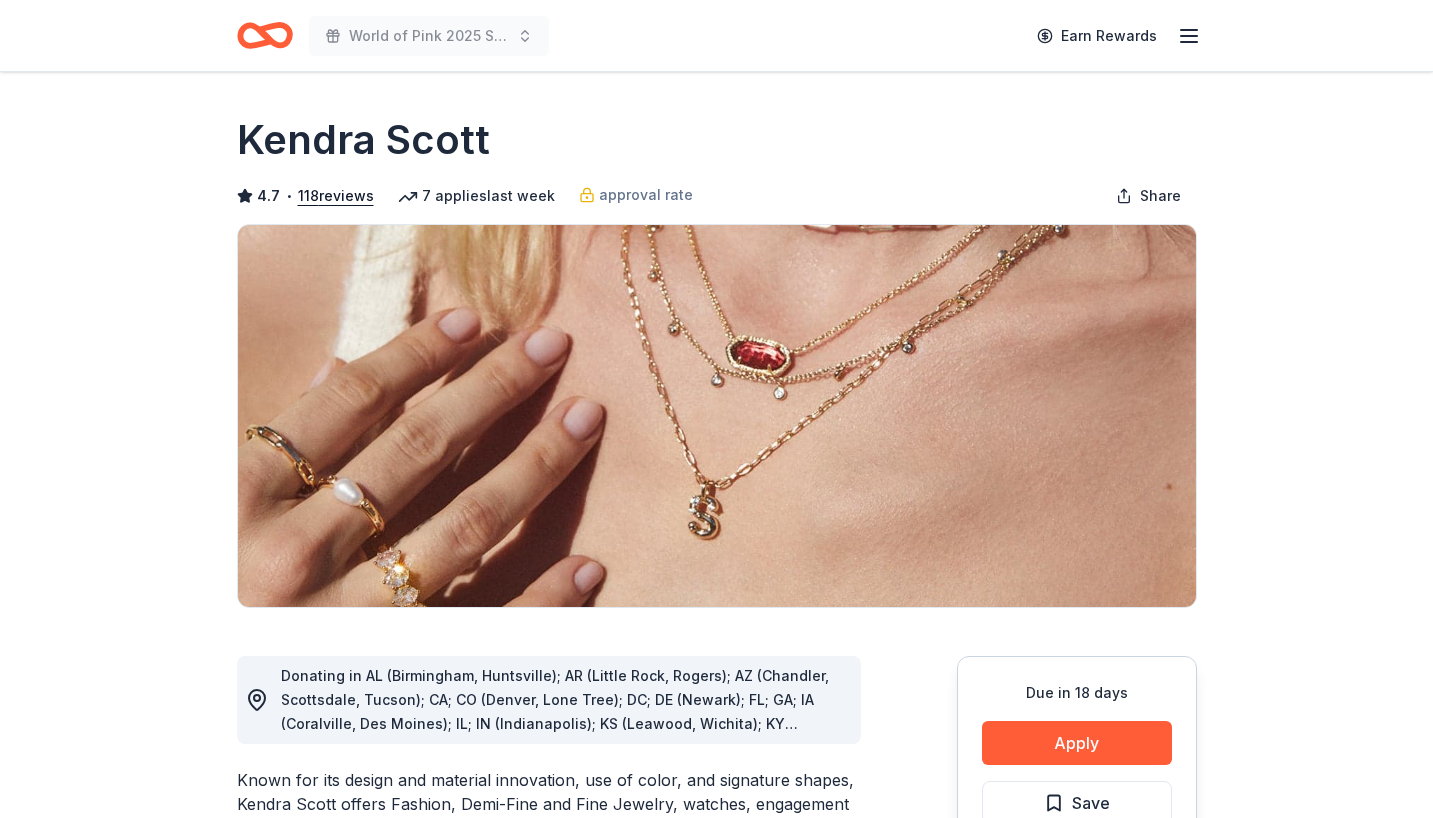 scroll, scrollTop: 256, scrollLeft: 0, axis: vertical 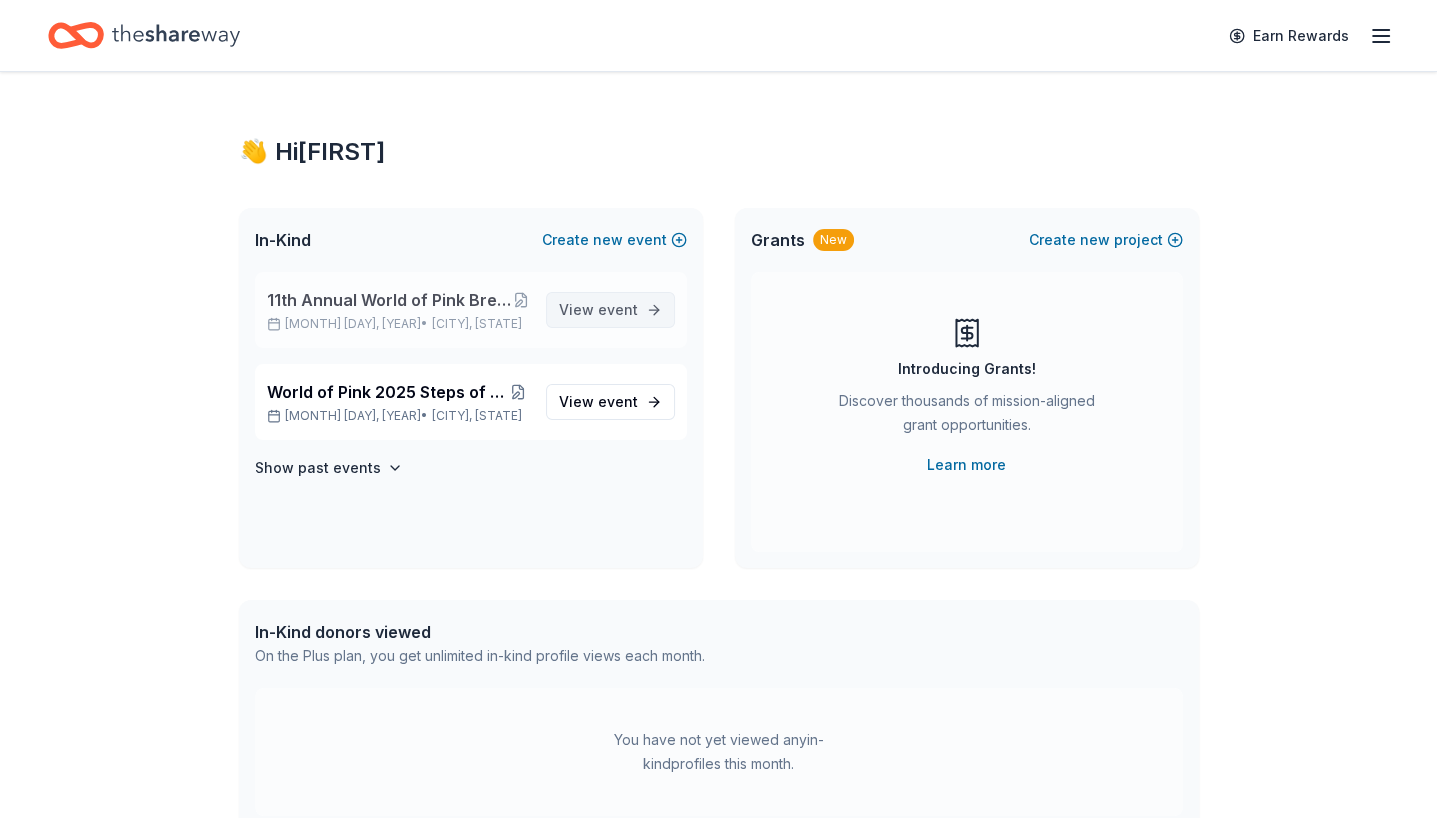 click on "View   event" at bounding box center (598, 310) 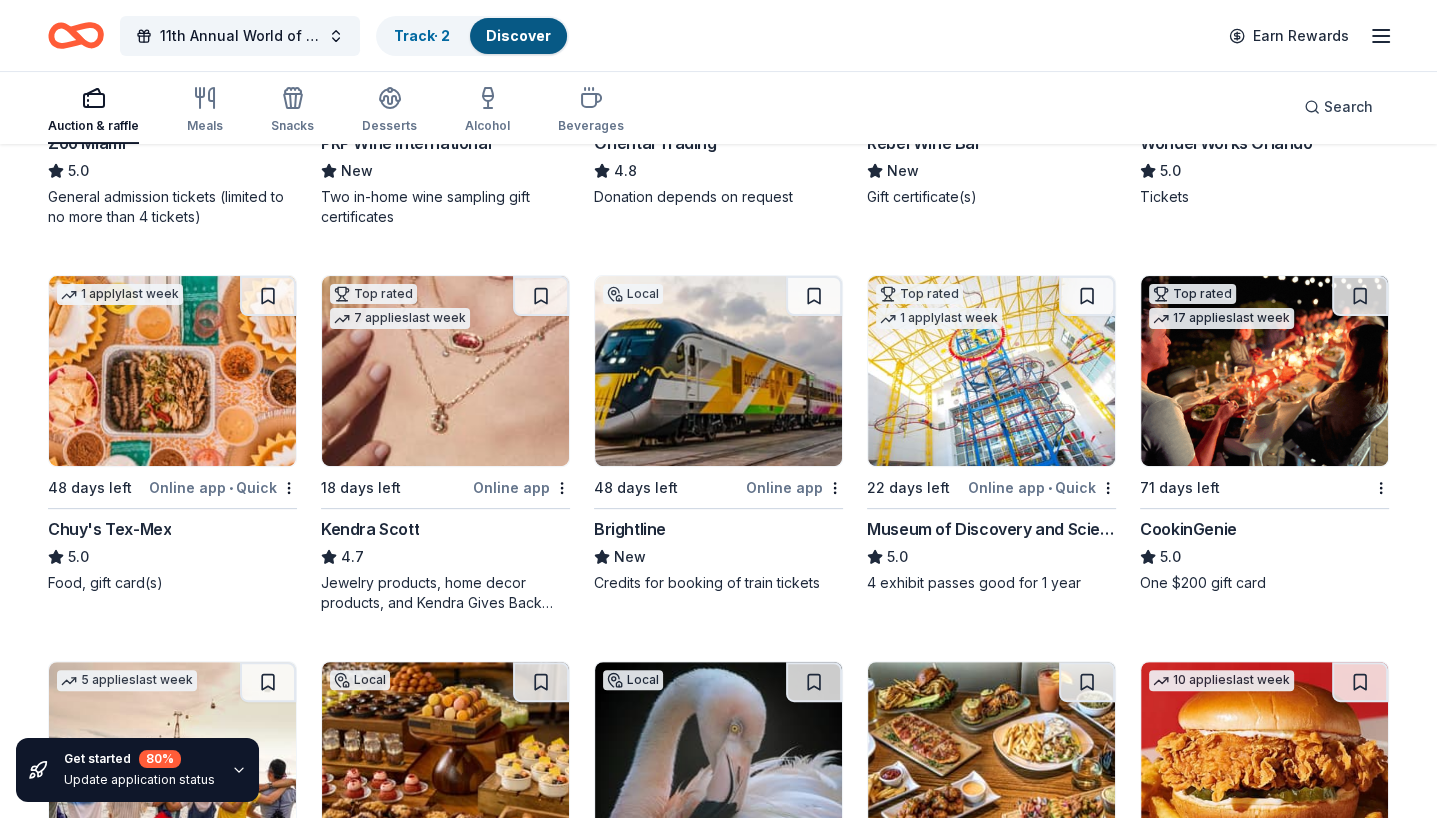 scroll, scrollTop: 480, scrollLeft: 0, axis: vertical 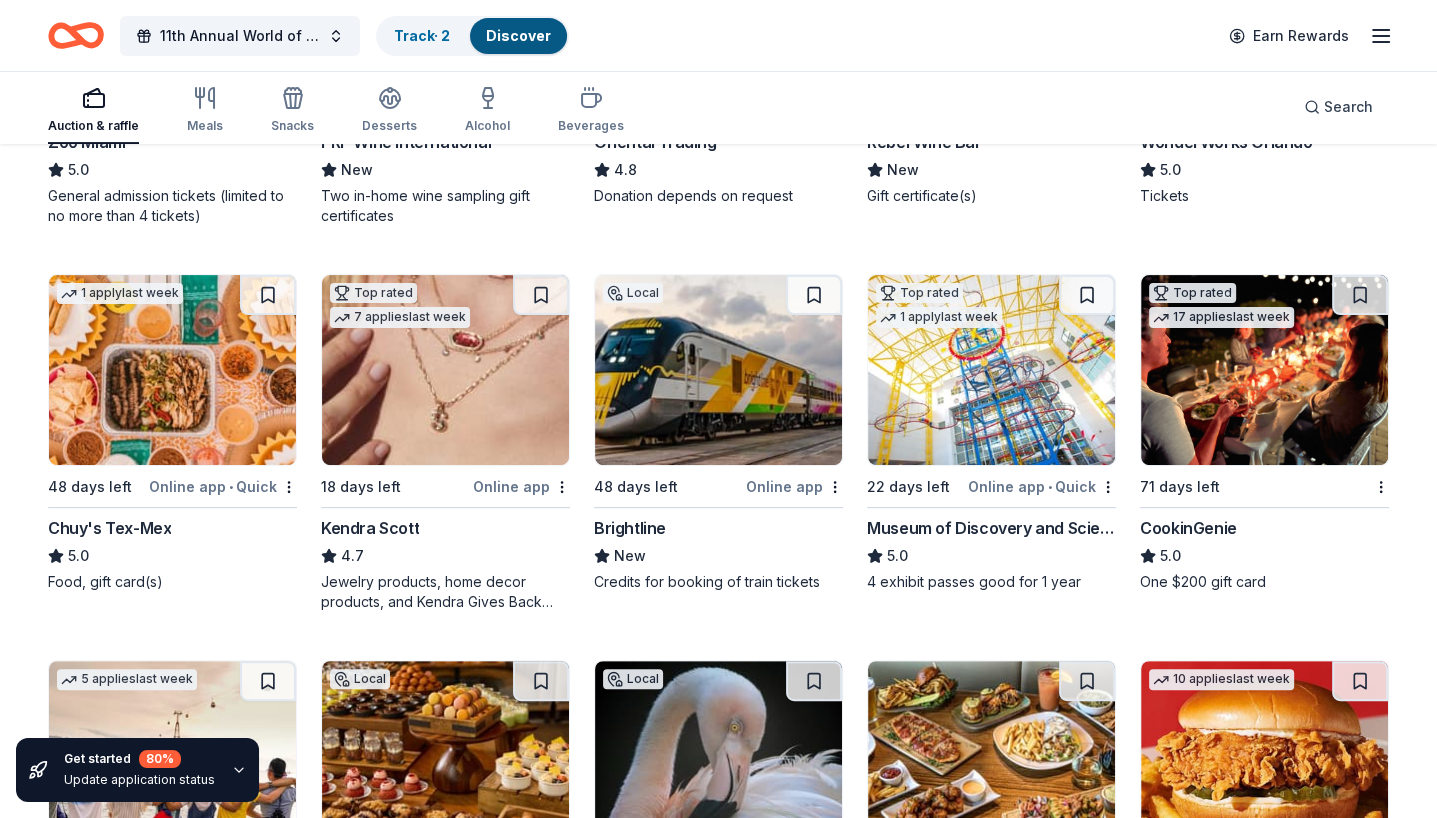 click at bounding box center (718, 370) 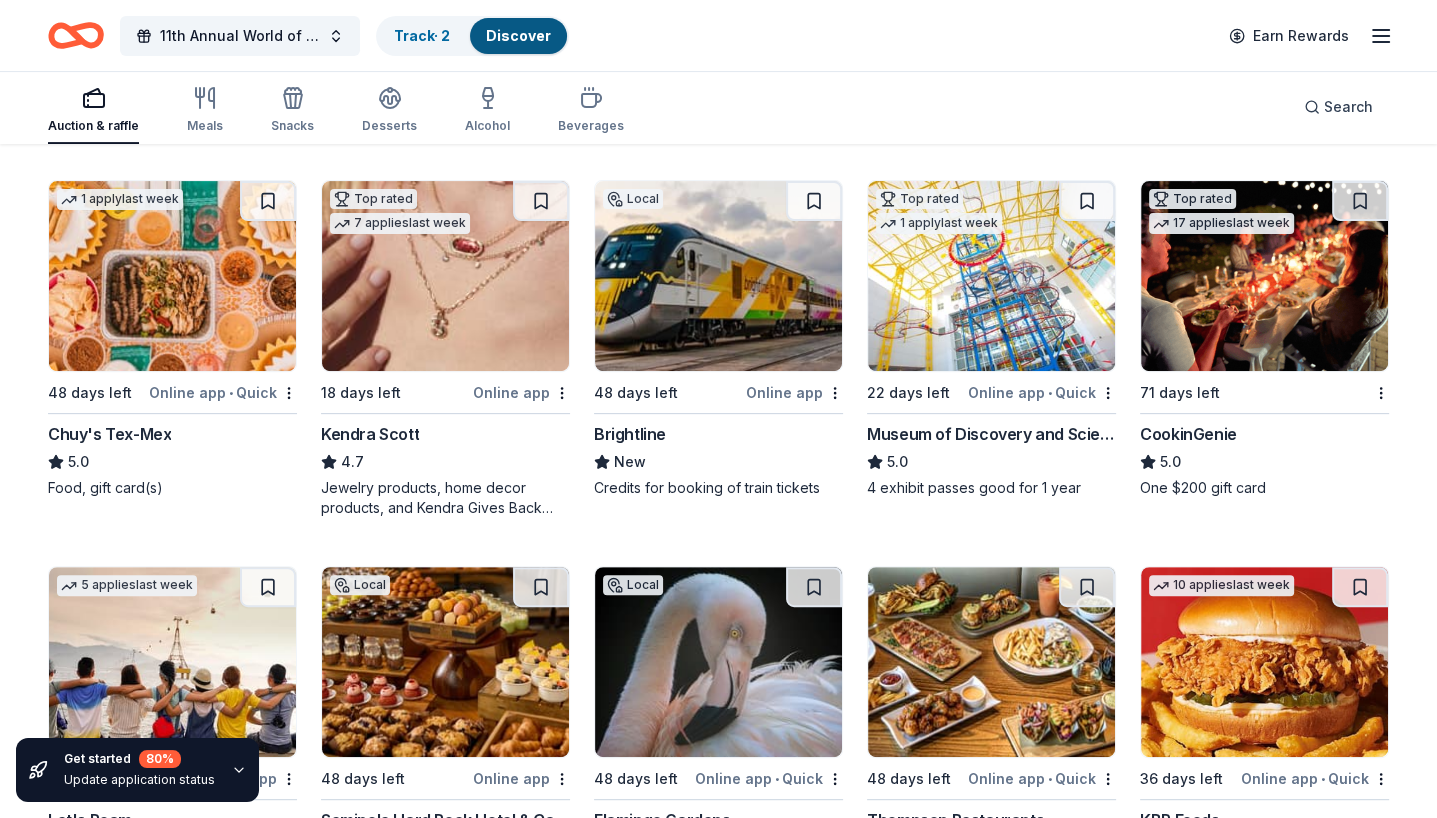 scroll, scrollTop: 575, scrollLeft: 0, axis: vertical 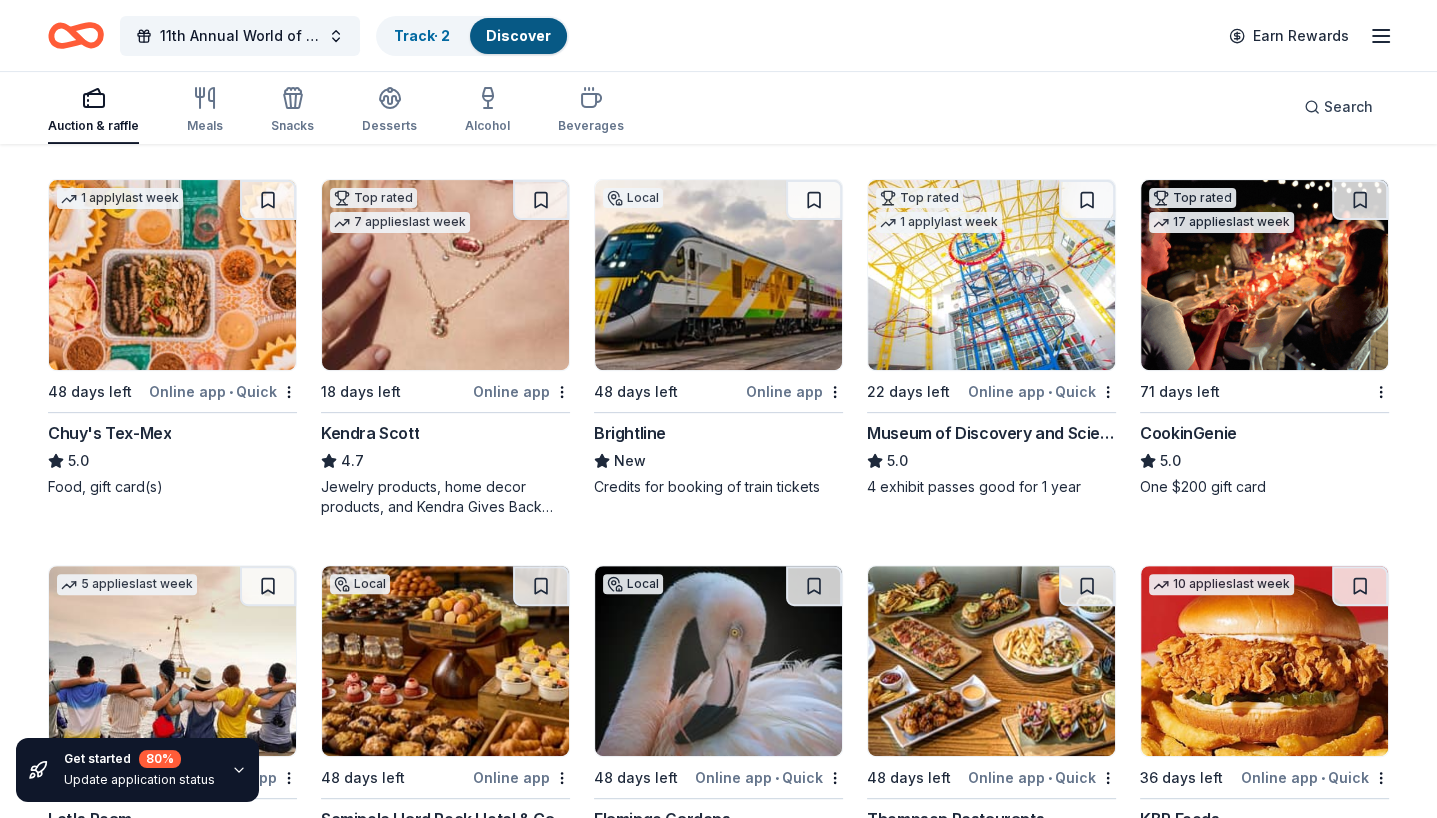 click at bounding box center (1264, 275) 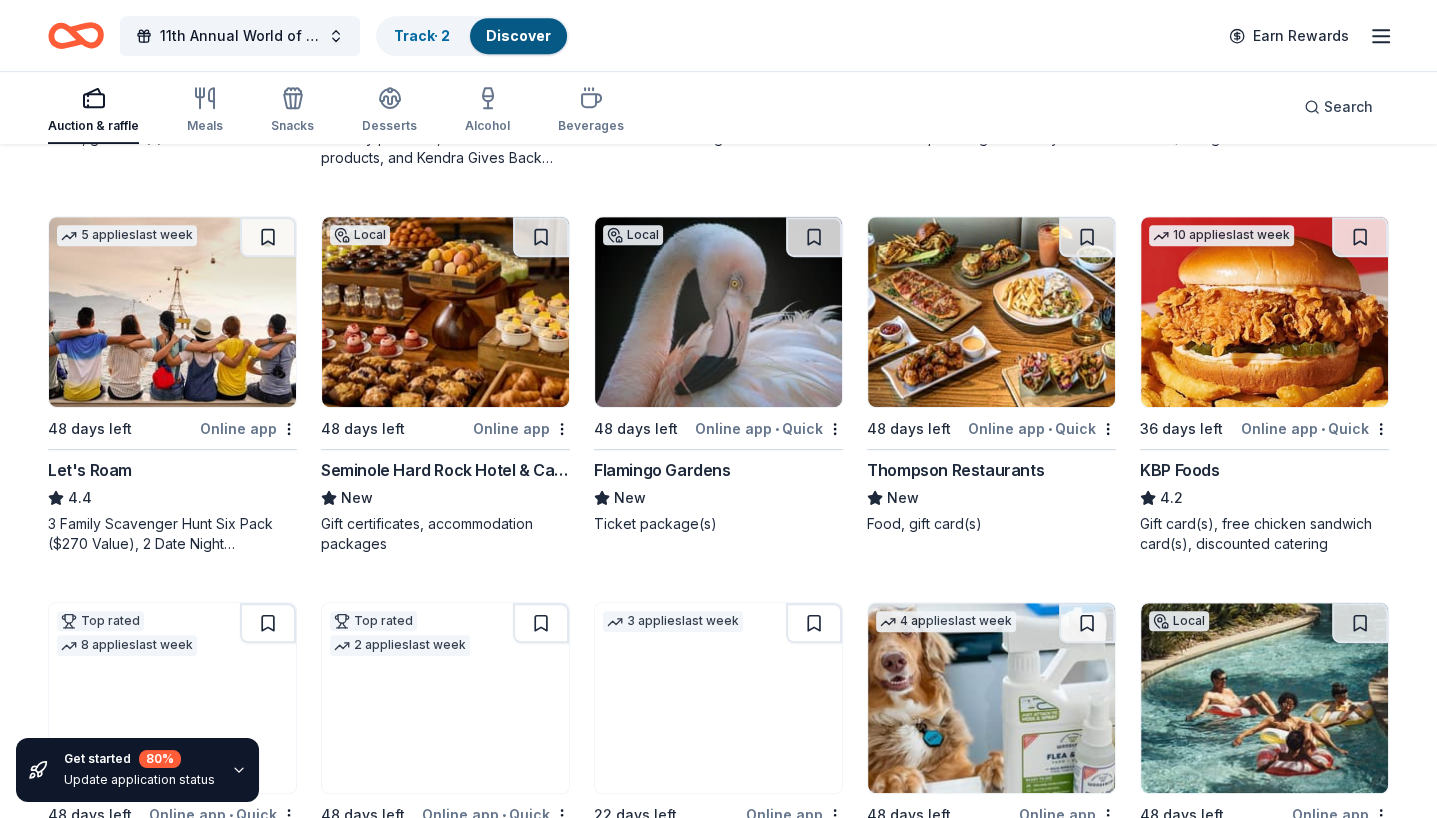 scroll, scrollTop: 924, scrollLeft: 0, axis: vertical 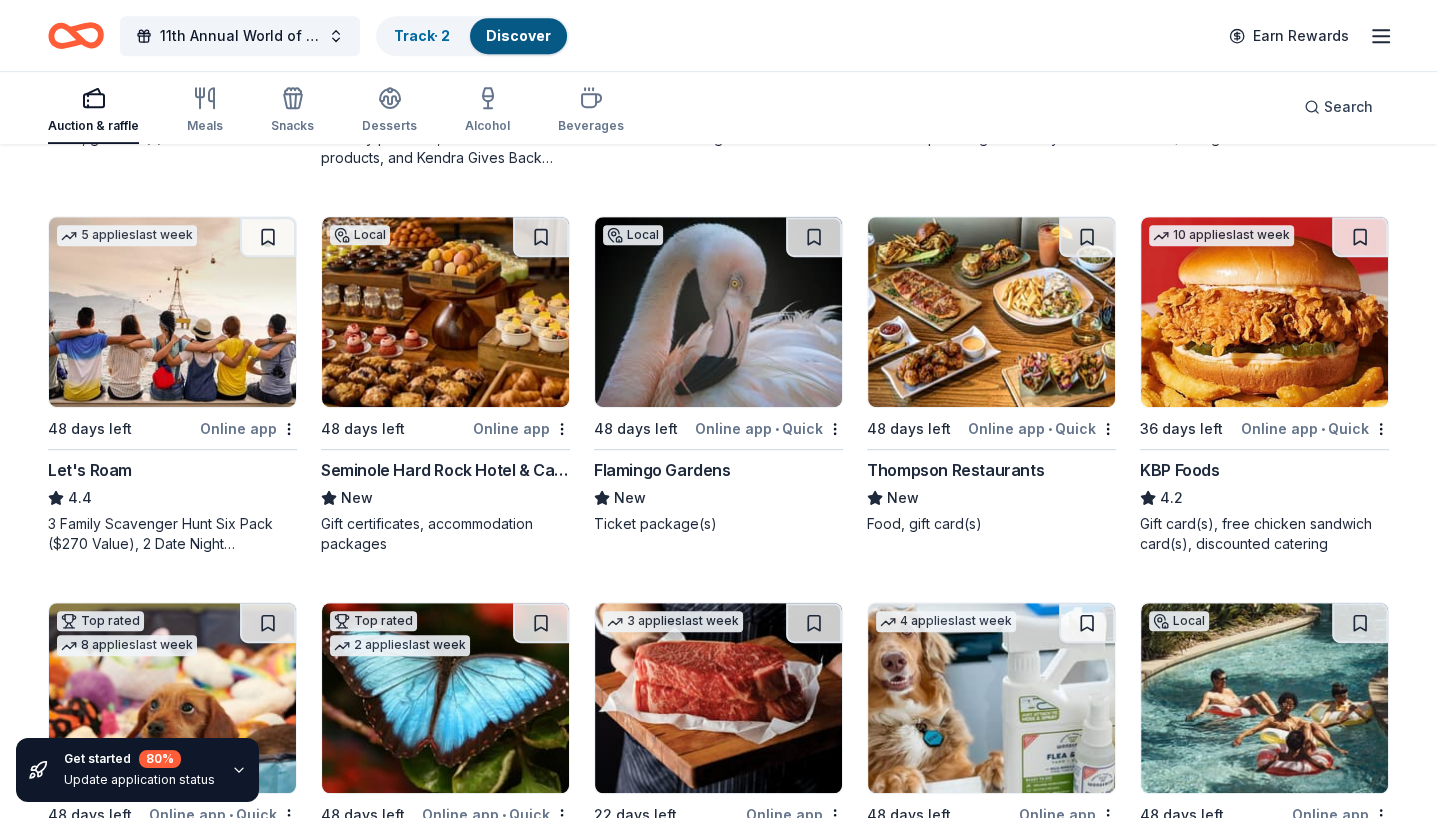 click at bounding box center (172, 312) 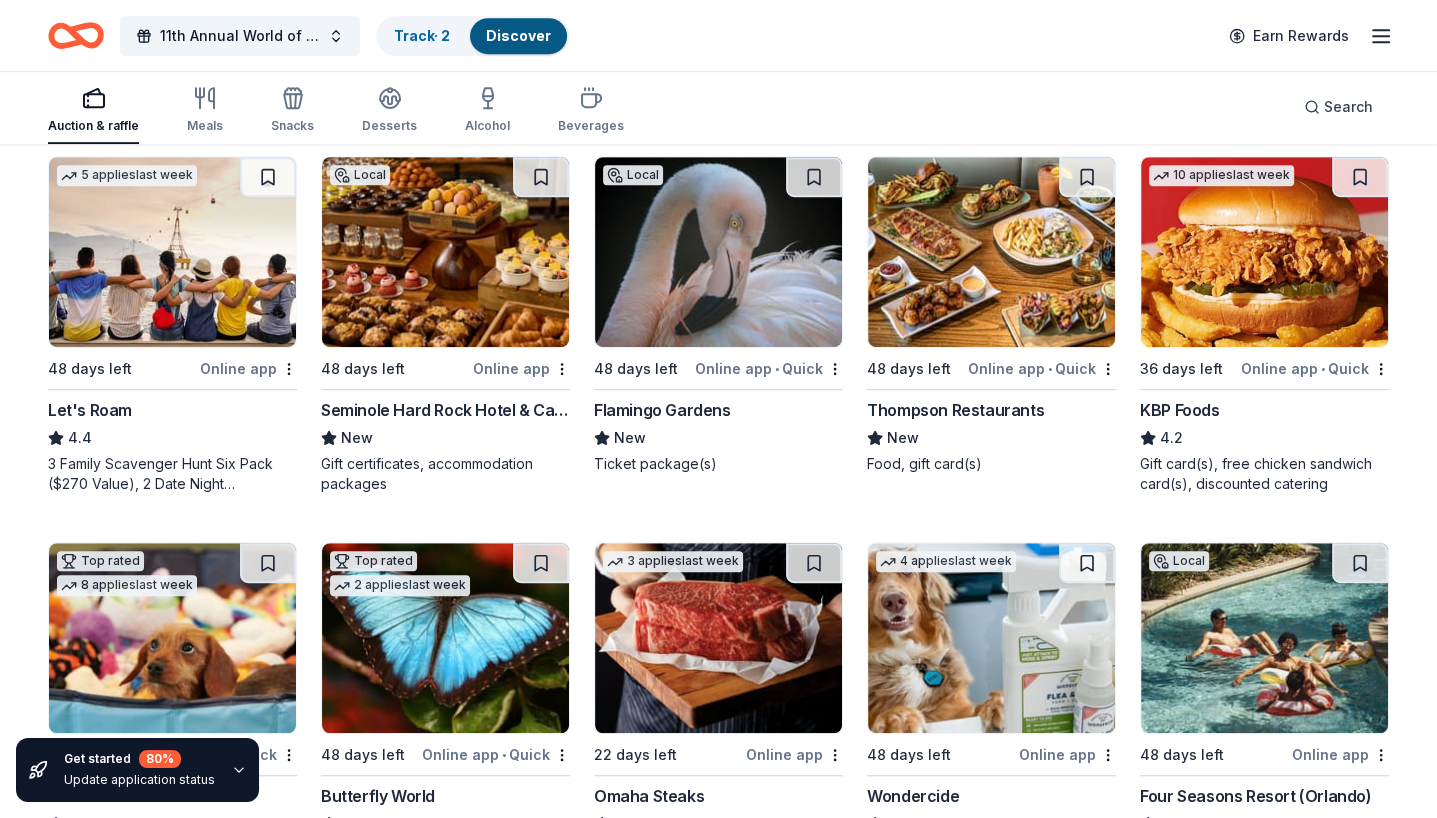 scroll, scrollTop: 987, scrollLeft: 0, axis: vertical 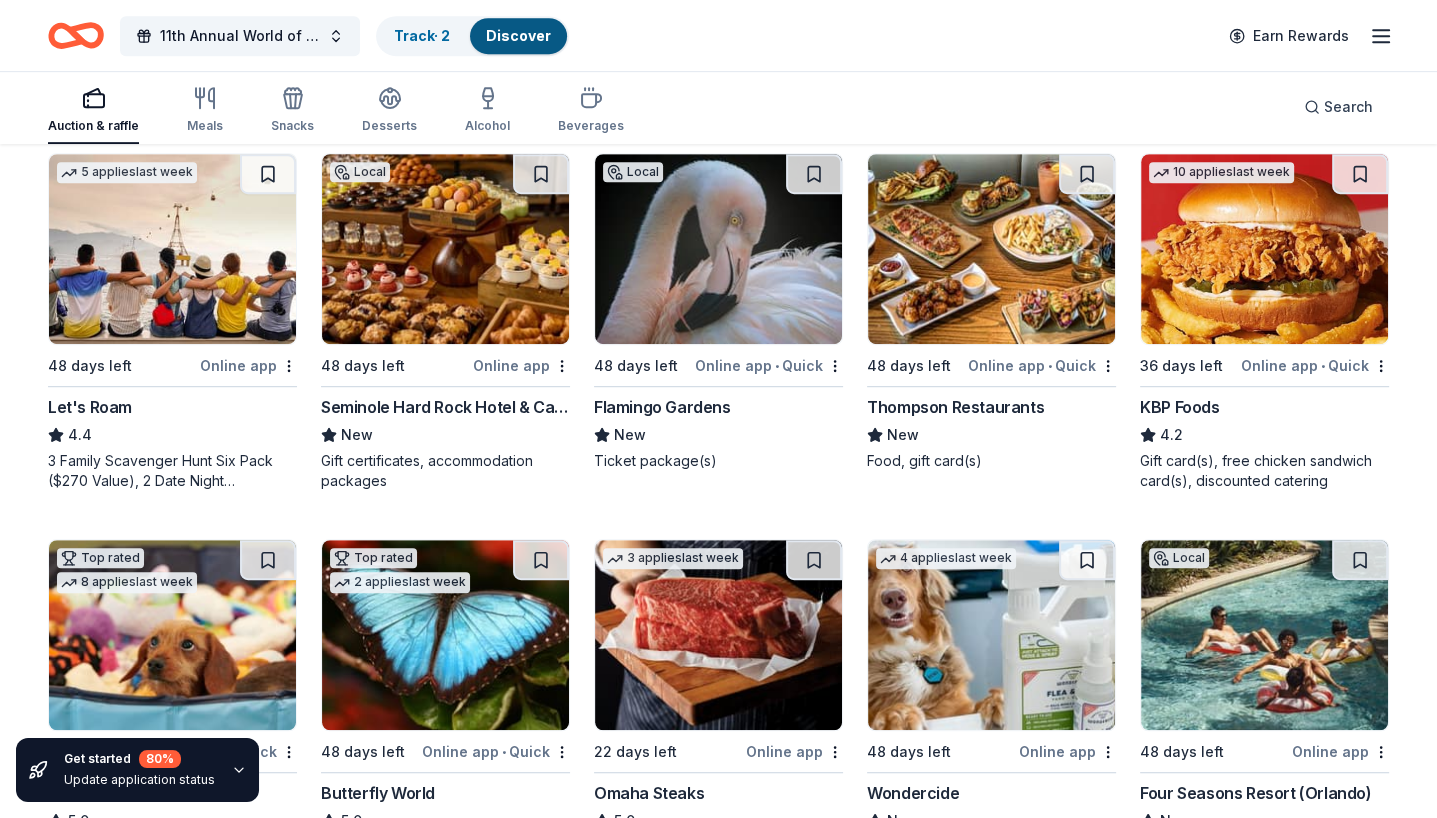 click at bounding box center (718, 249) 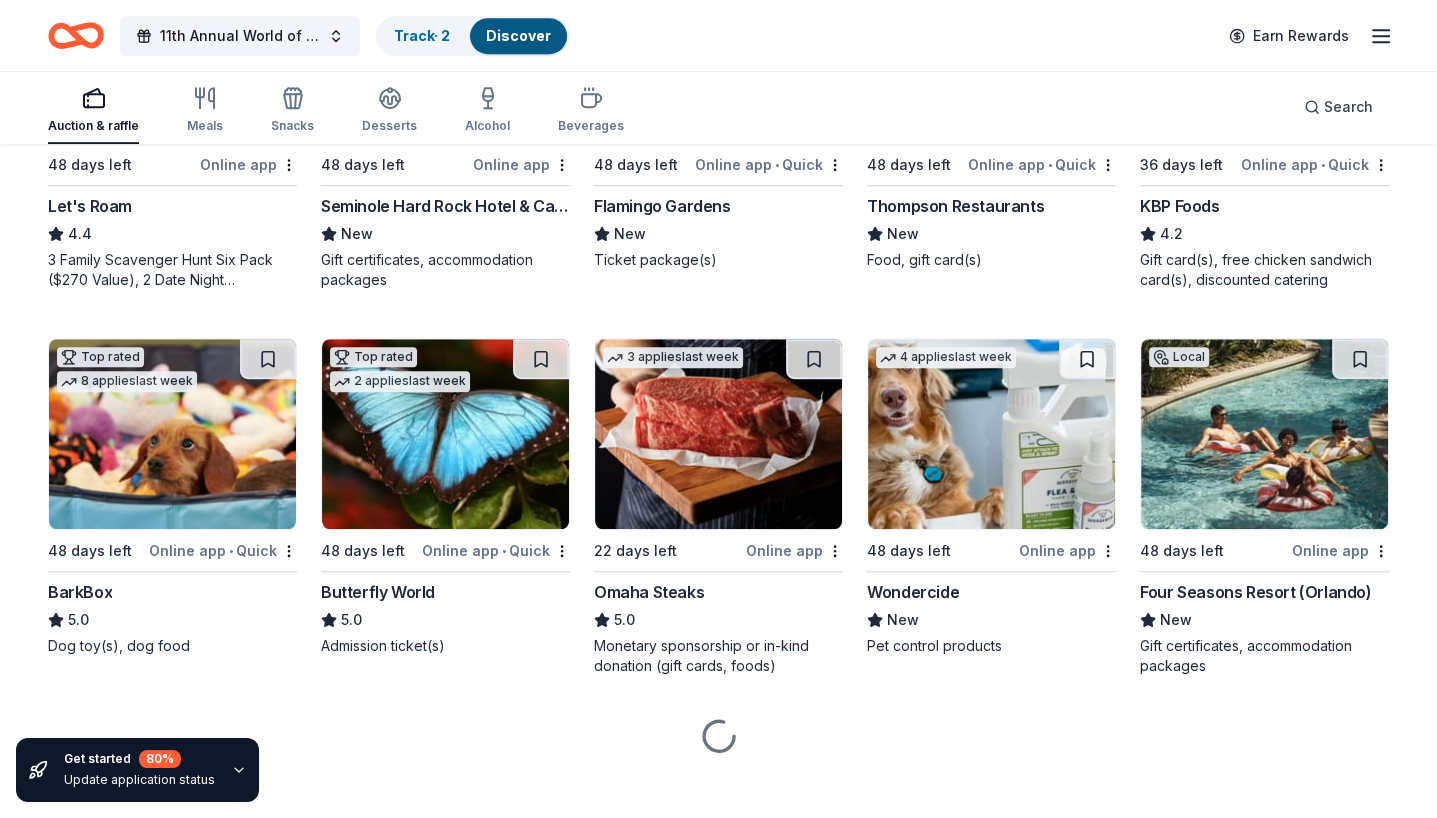 scroll, scrollTop: 1204, scrollLeft: 0, axis: vertical 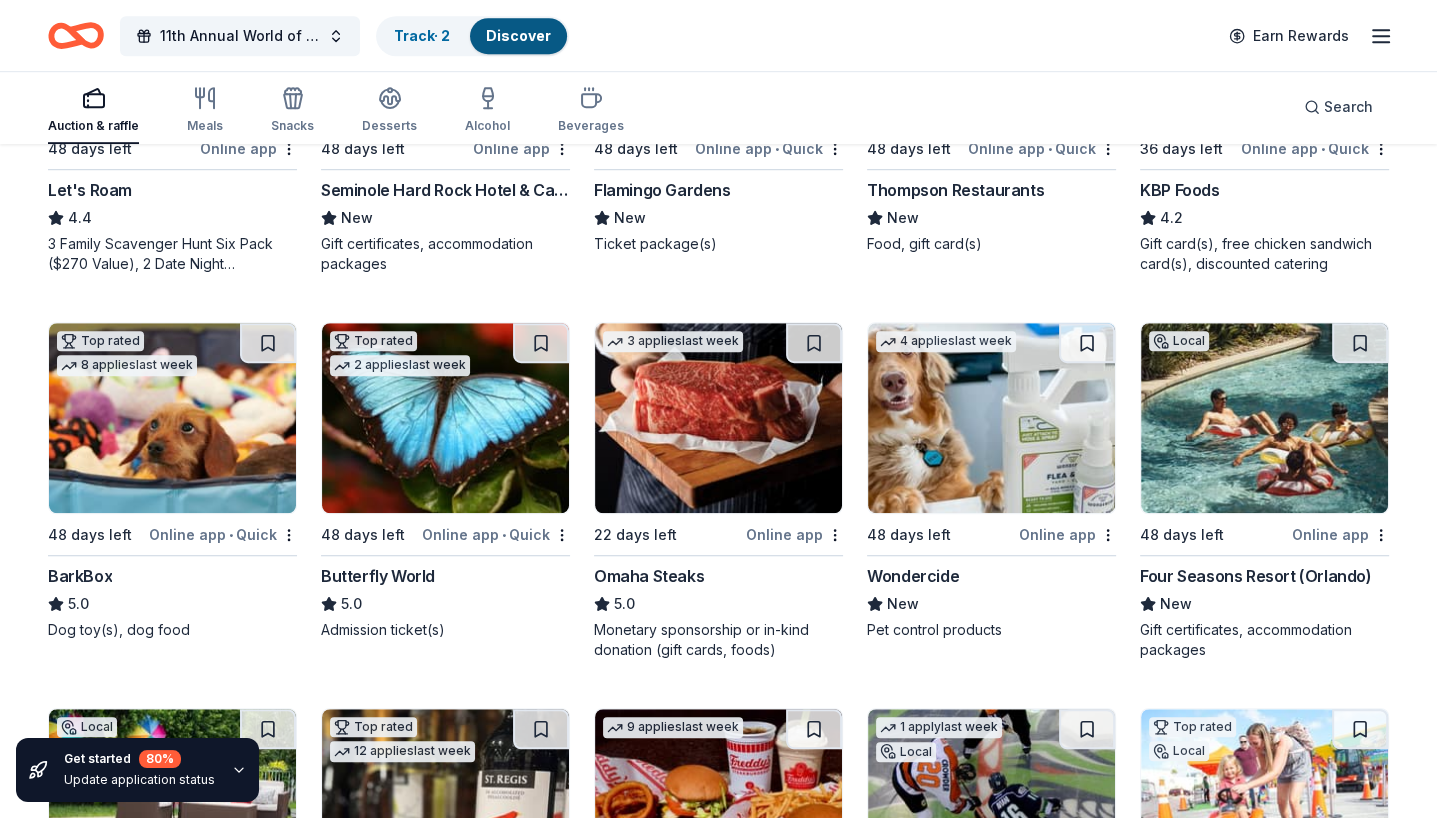 click at bounding box center (445, 418) 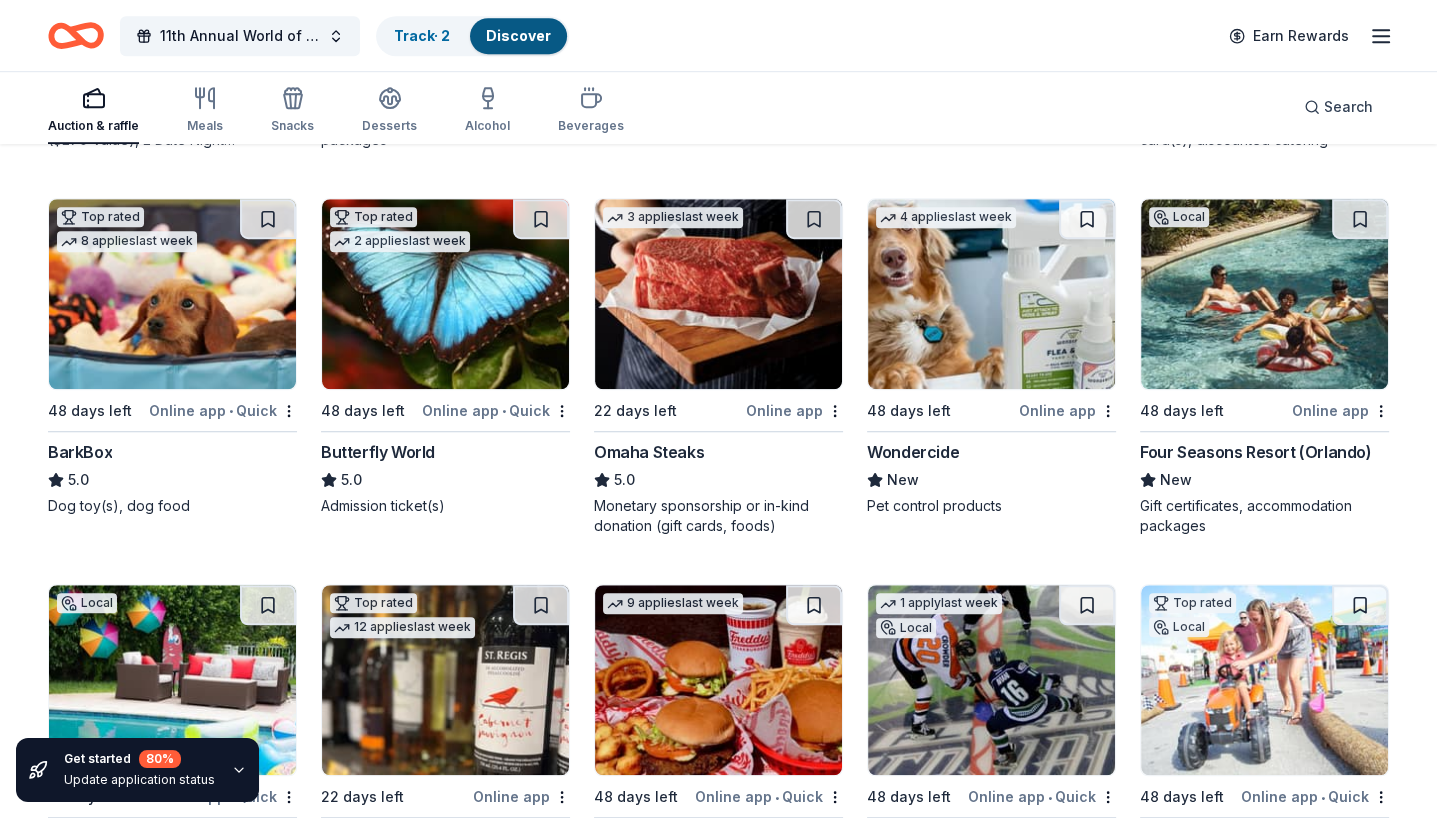 scroll, scrollTop: 1344, scrollLeft: 0, axis: vertical 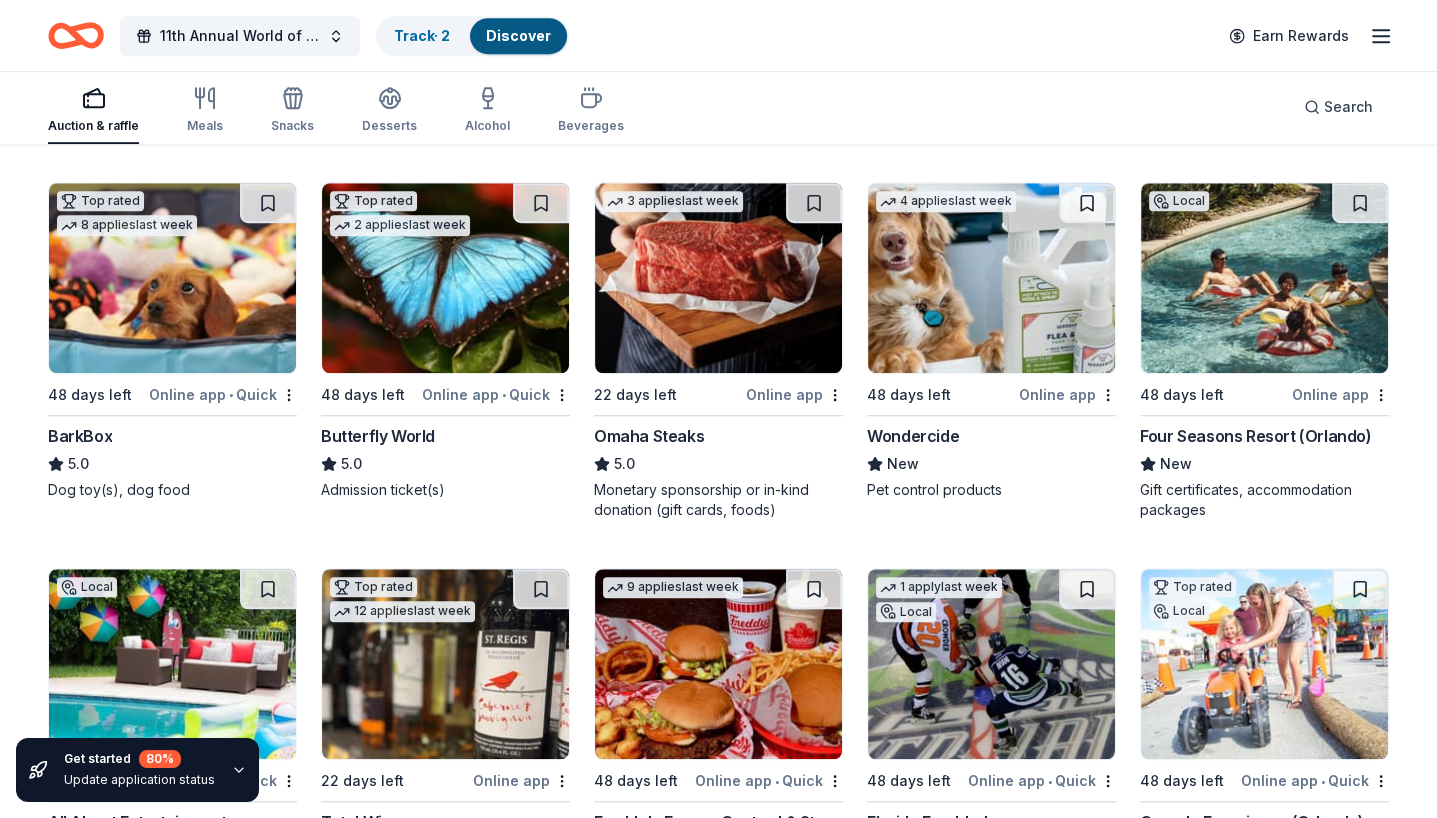 click at bounding box center (718, 278) 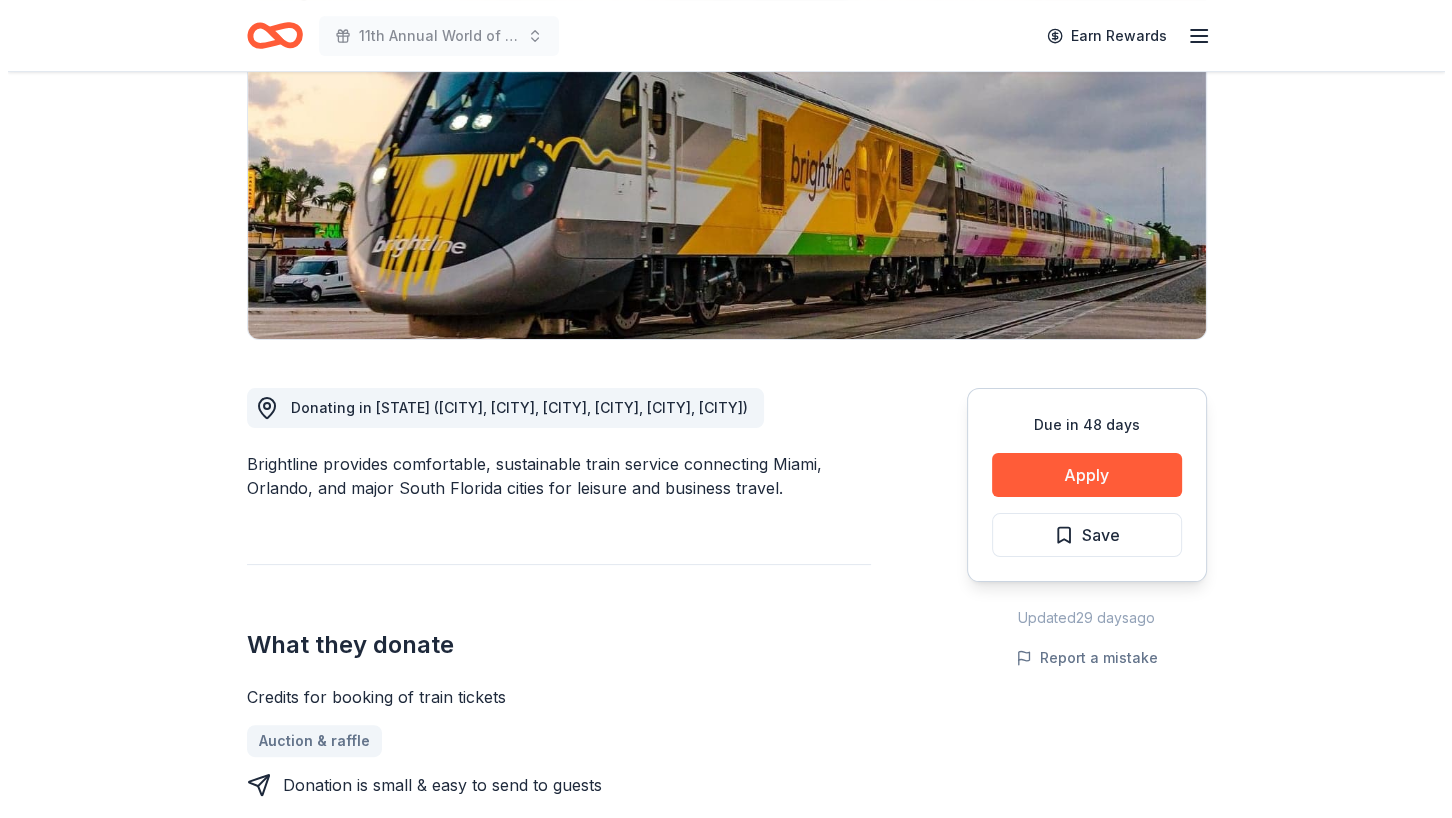 scroll, scrollTop: 278, scrollLeft: 0, axis: vertical 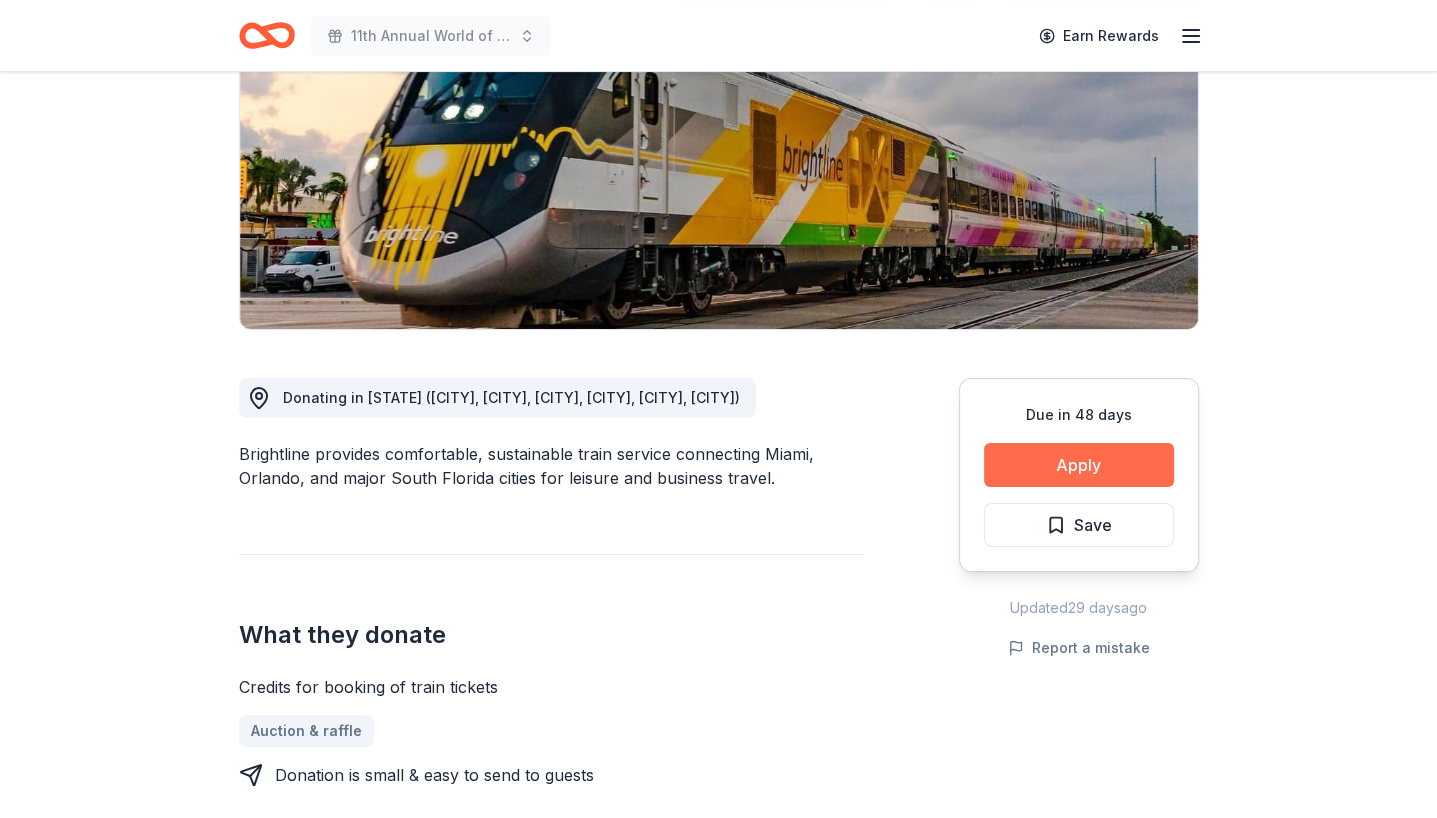 click on "Apply" at bounding box center [1079, 465] 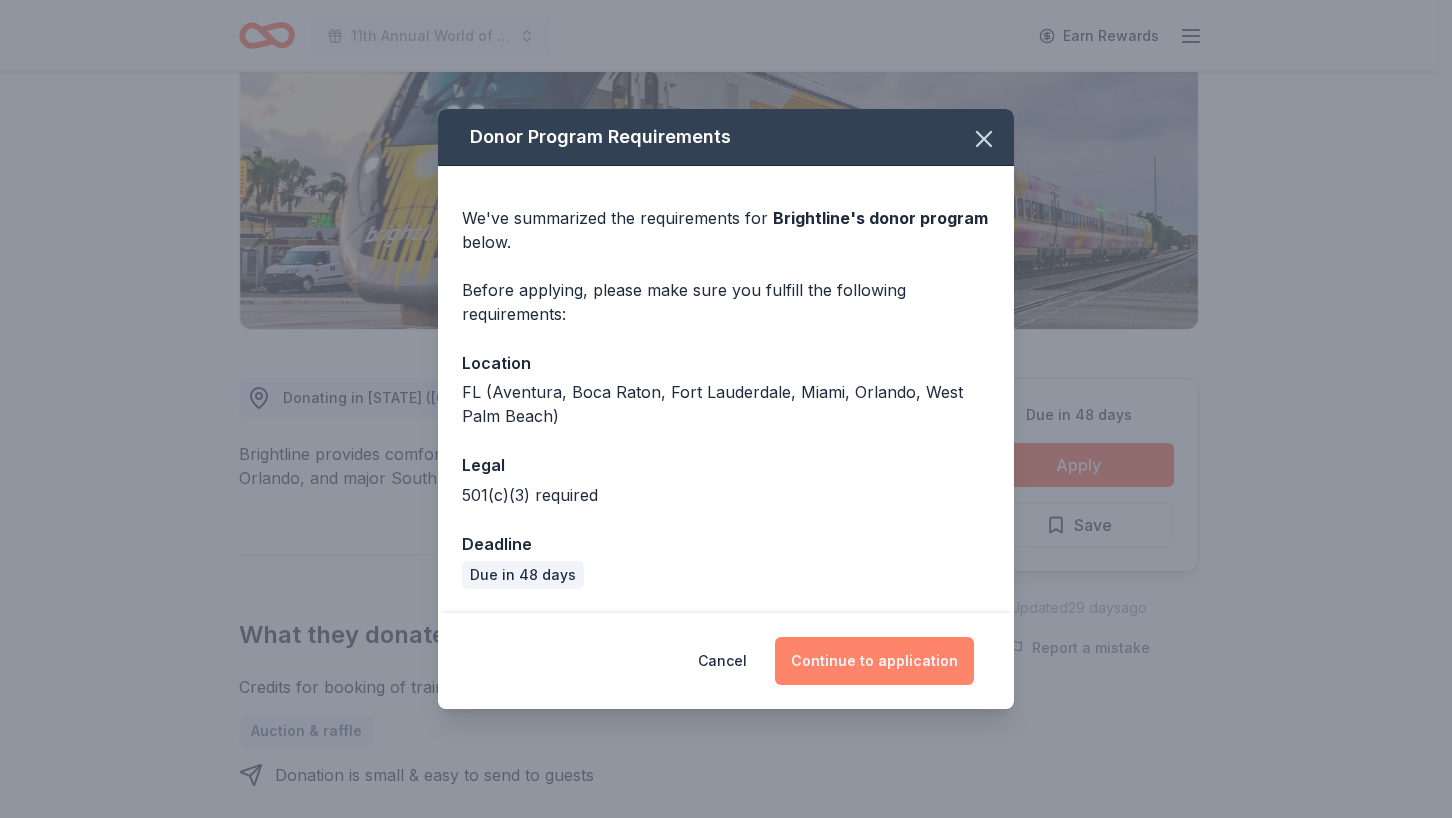 click on "Continue to application" at bounding box center [874, 661] 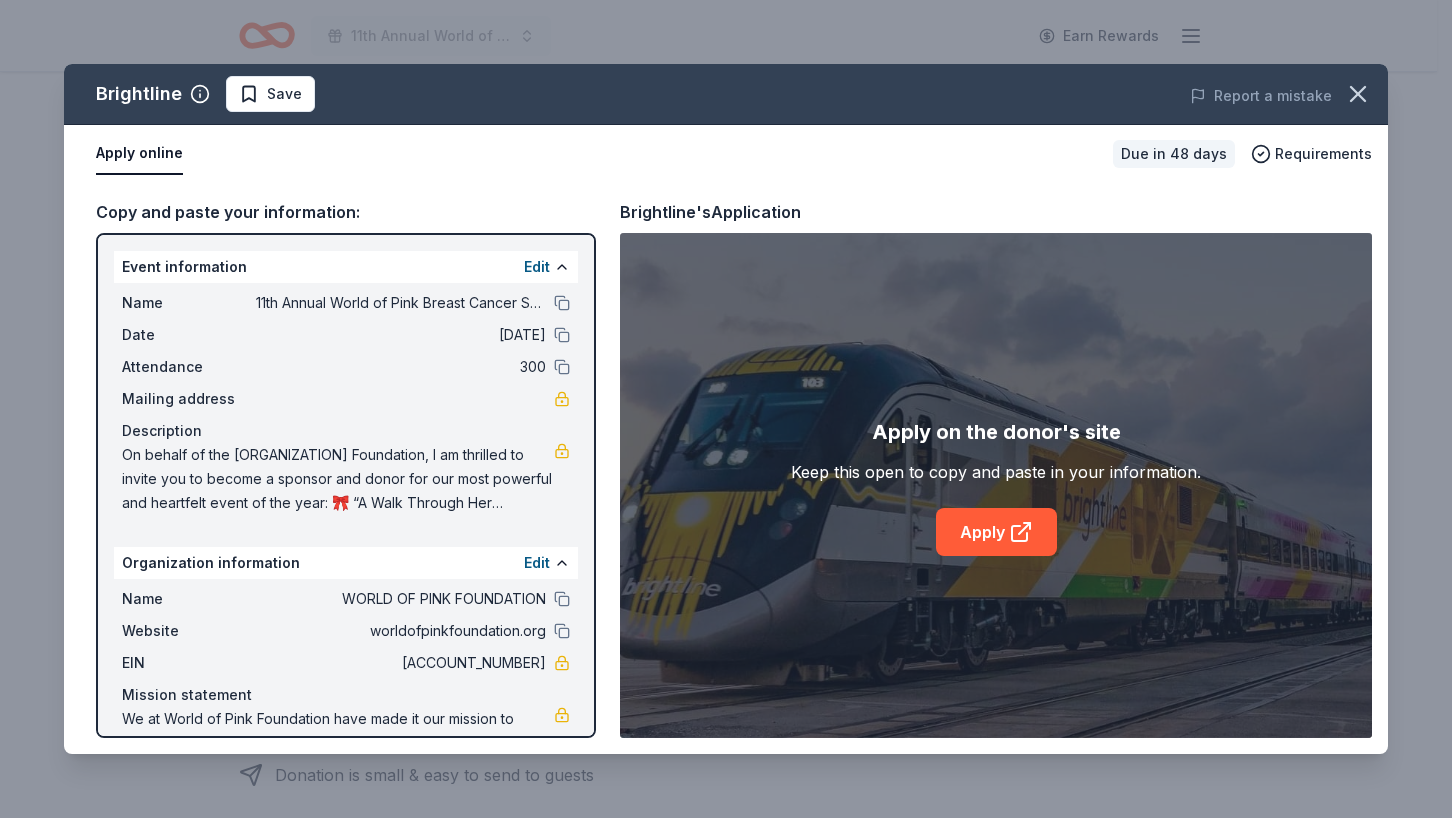 scroll, scrollTop: 65, scrollLeft: 0, axis: vertical 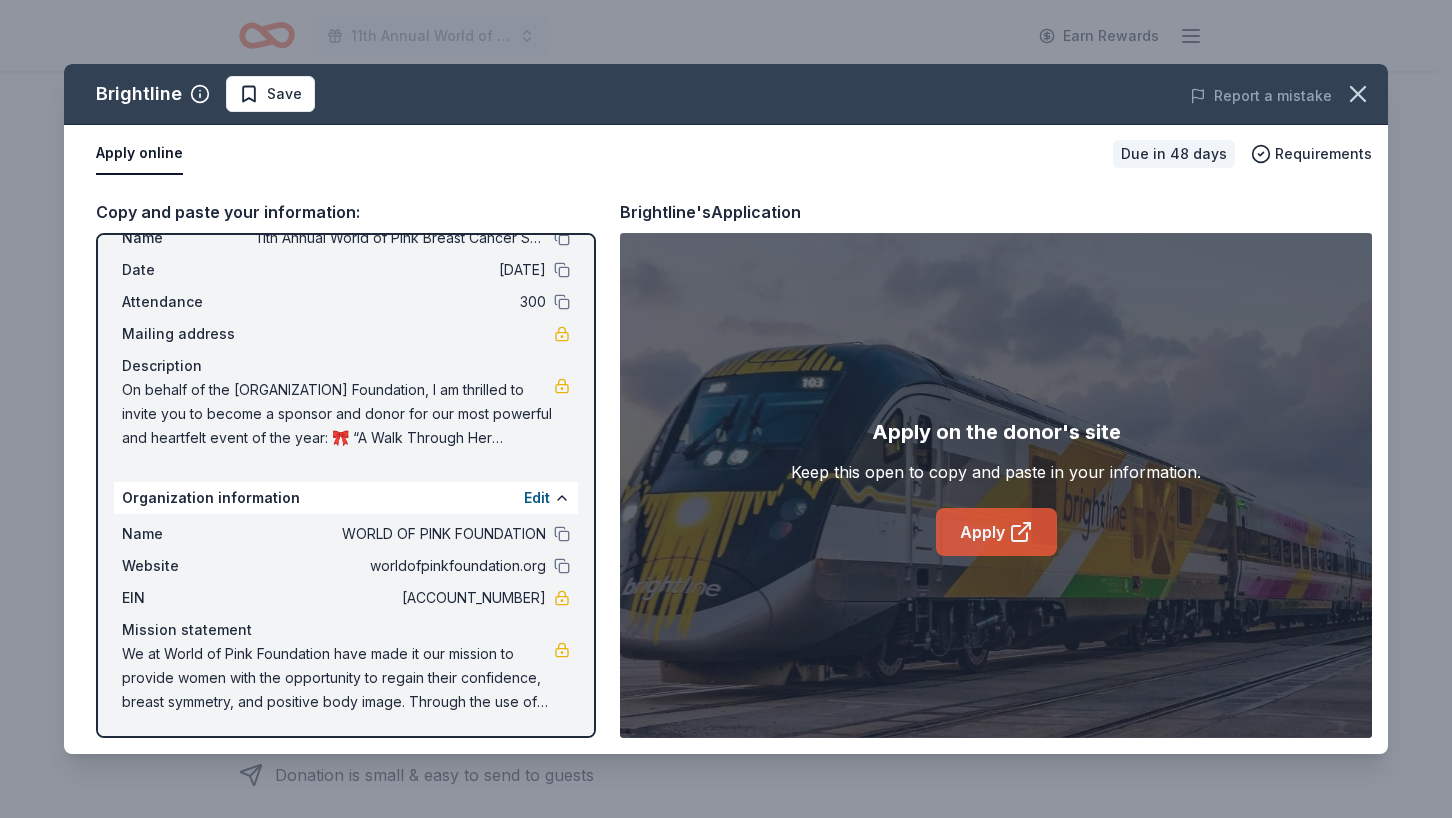 click on "Apply" at bounding box center (996, 532) 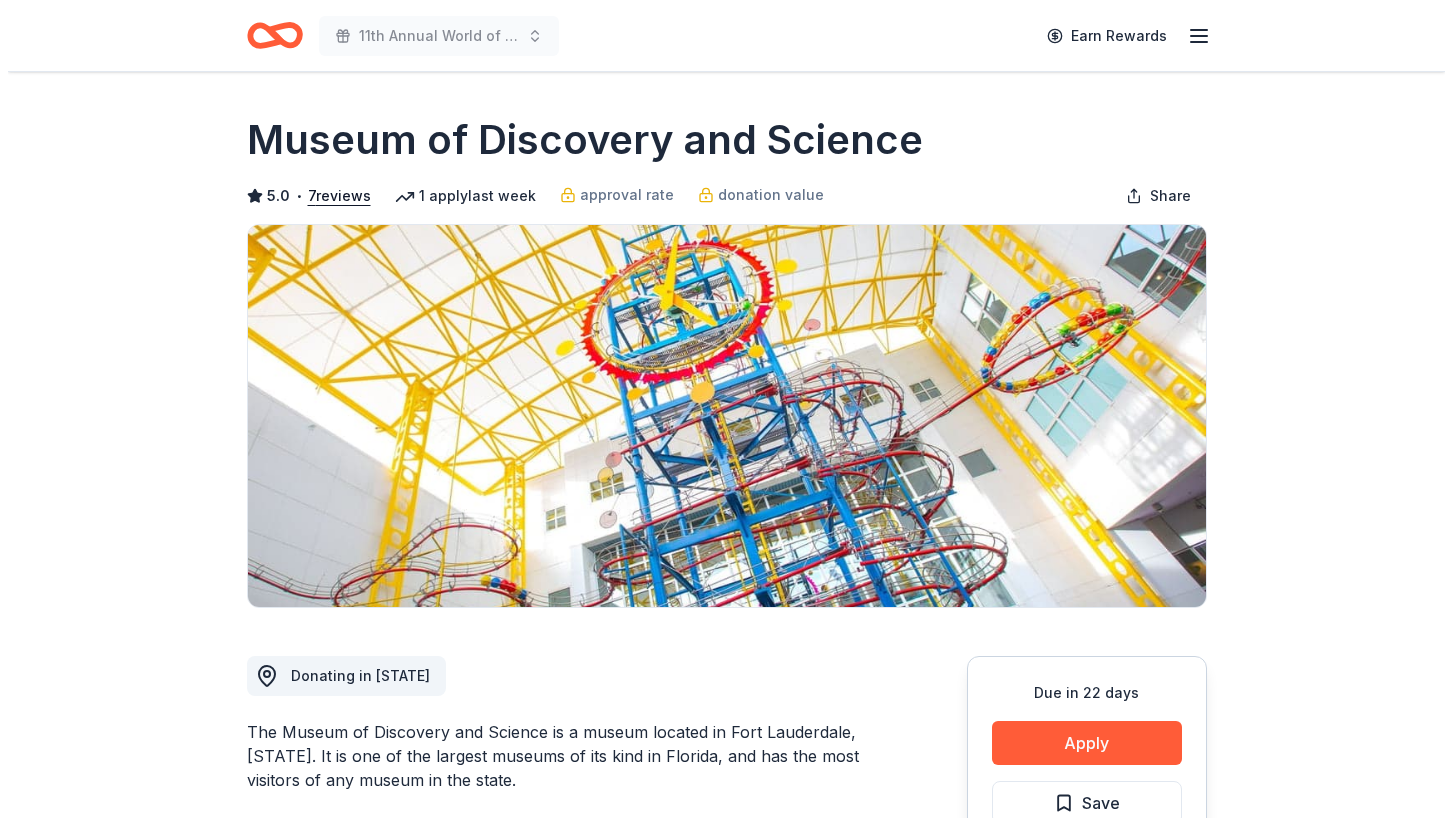 scroll, scrollTop: 0, scrollLeft: 0, axis: both 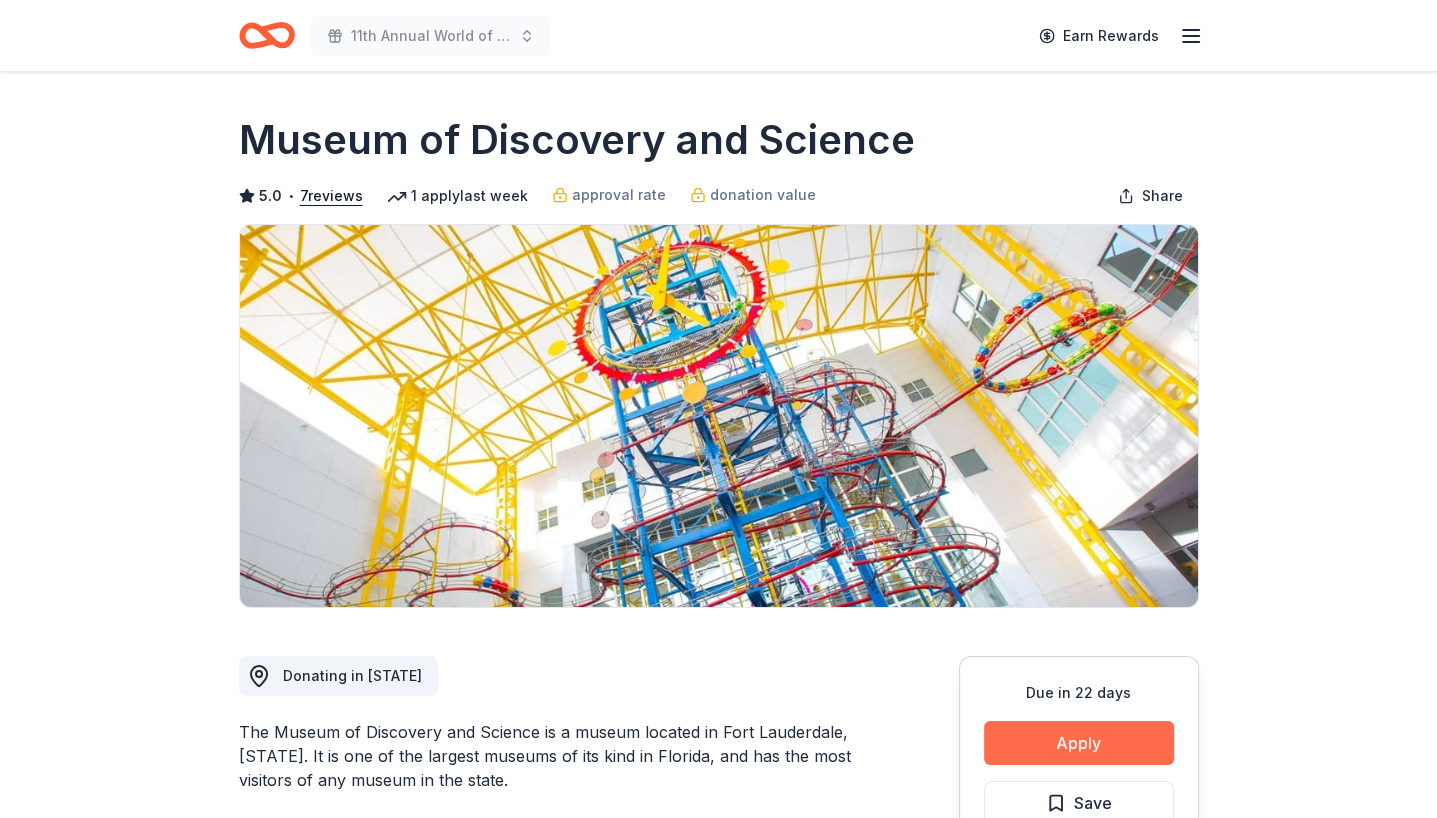 click on "Apply" at bounding box center [1079, 743] 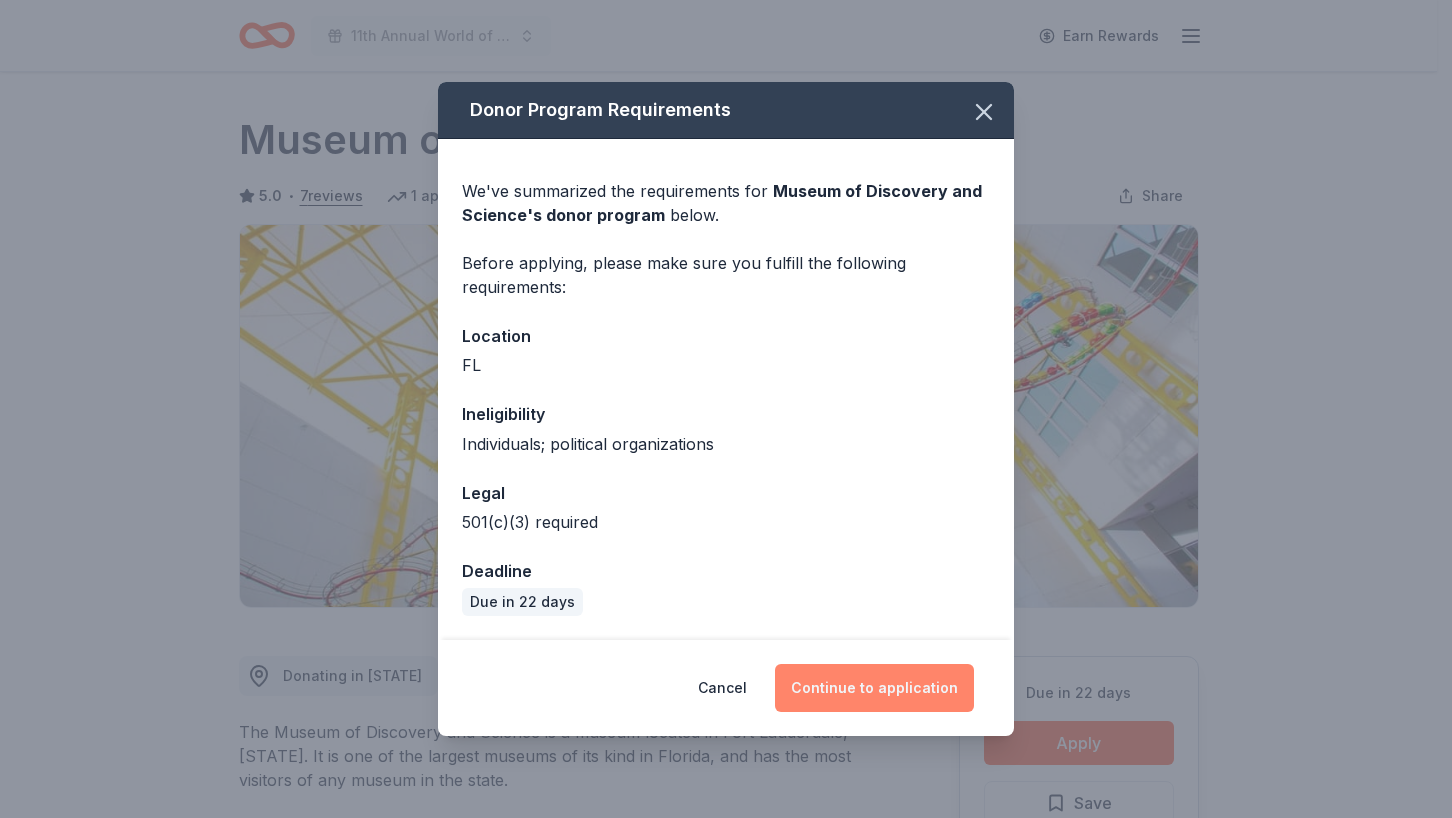 click on "Continue to application" at bounding box center (874, 688) 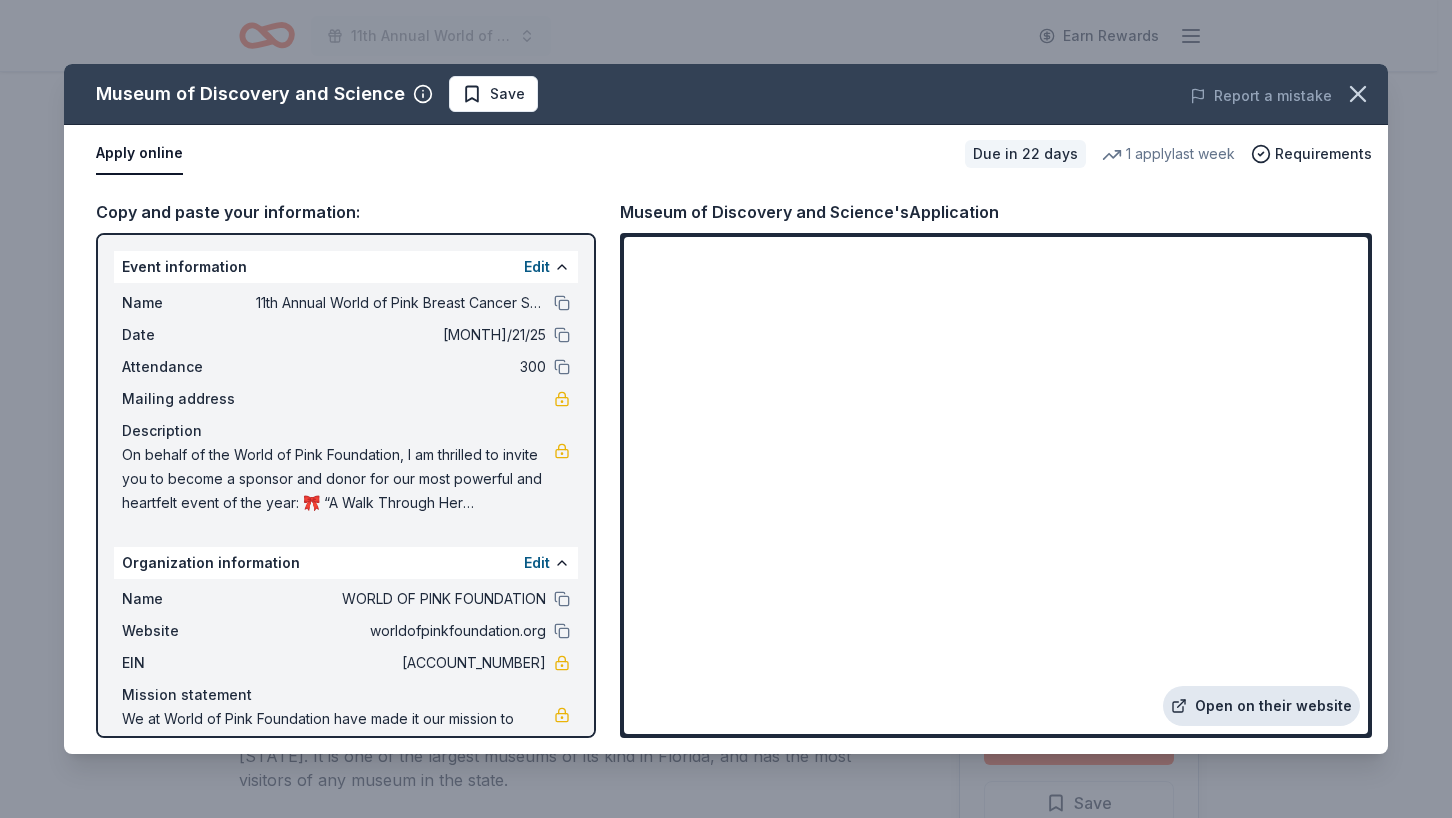 click on "Open on their website" at bounding box center (1261, 706) 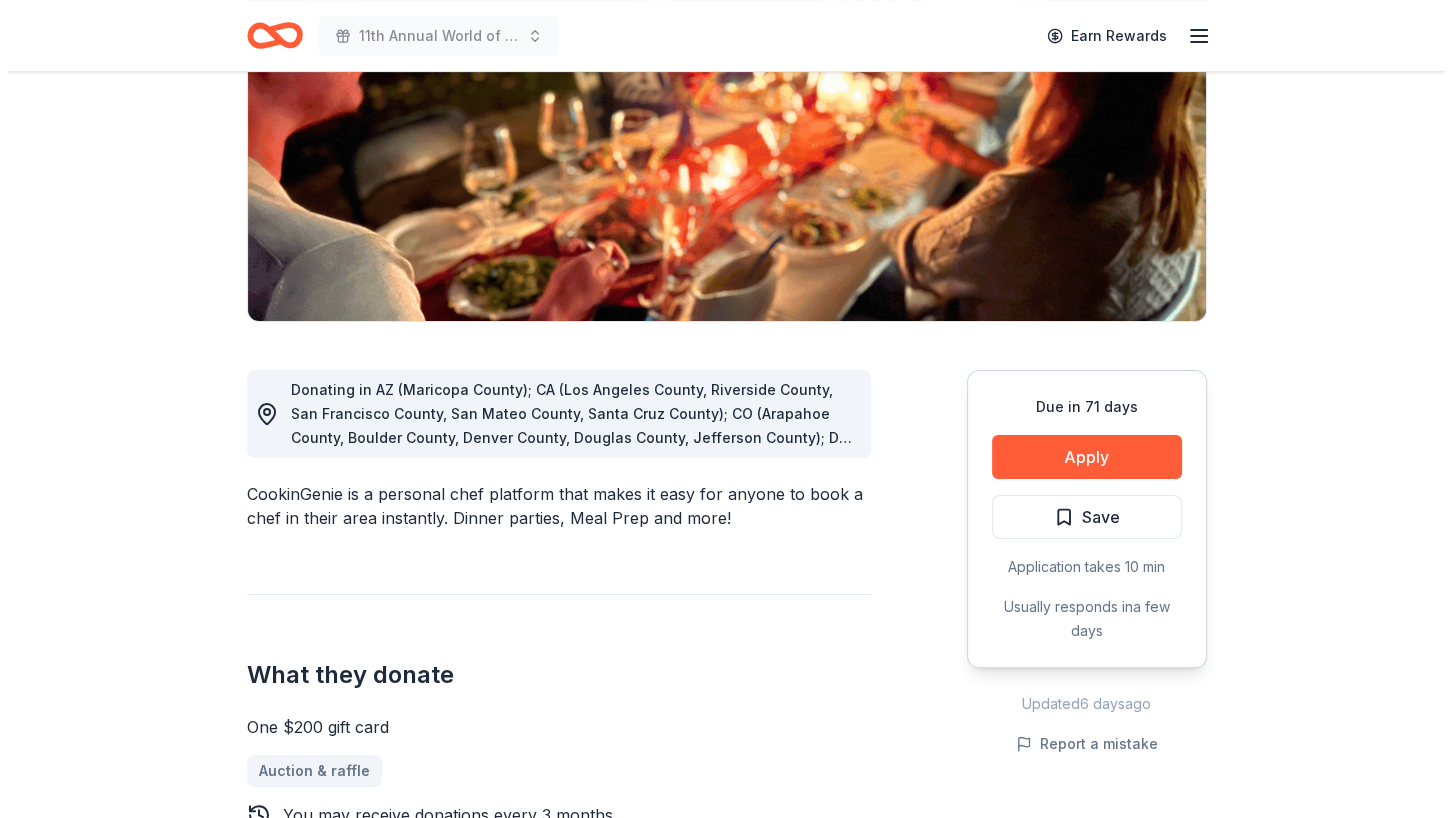 scroll, scrollTop: 284, scrollLeft: 0, axis: vertical 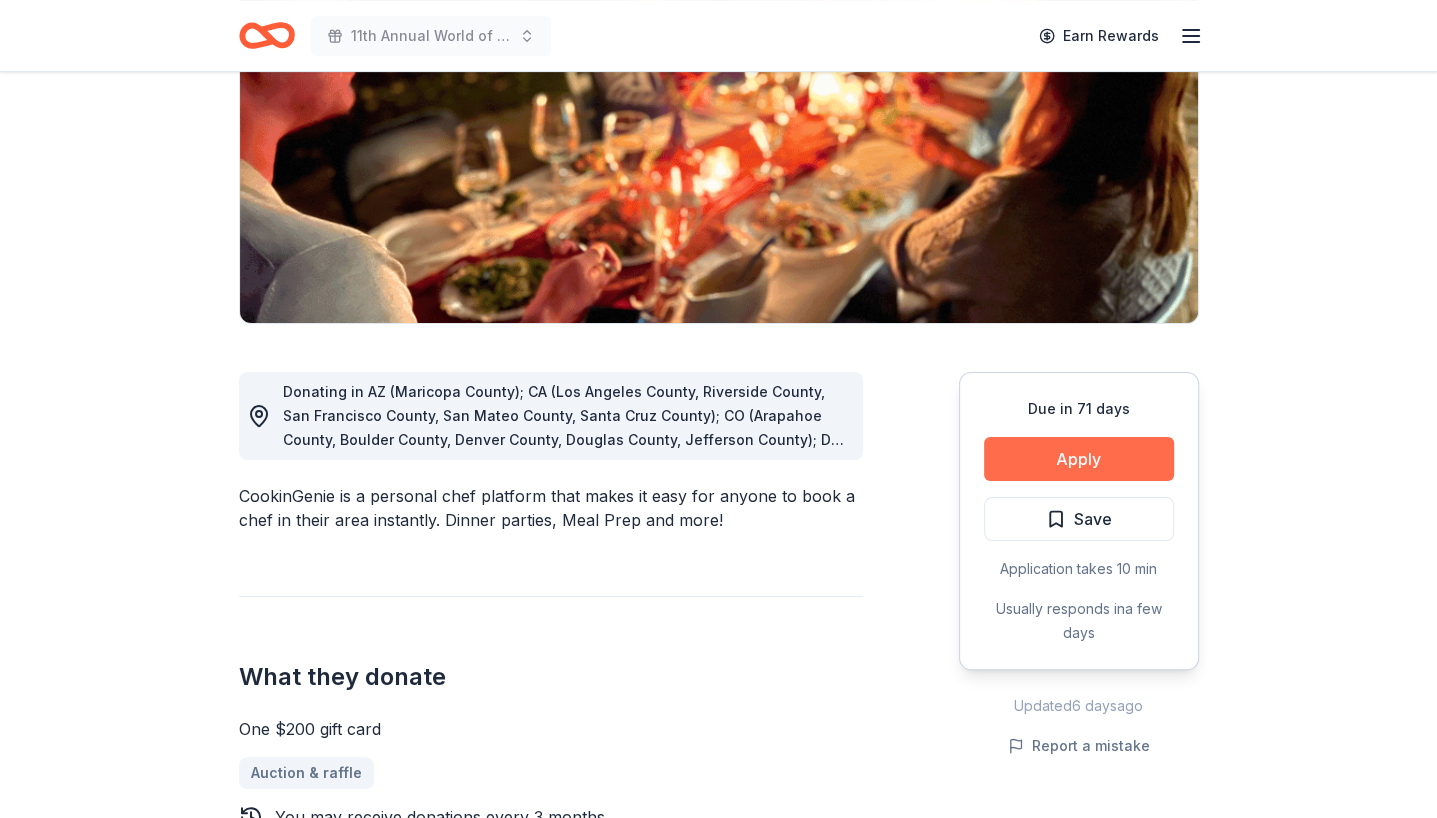 click on "Apply" at bounding box center [1079, 459] 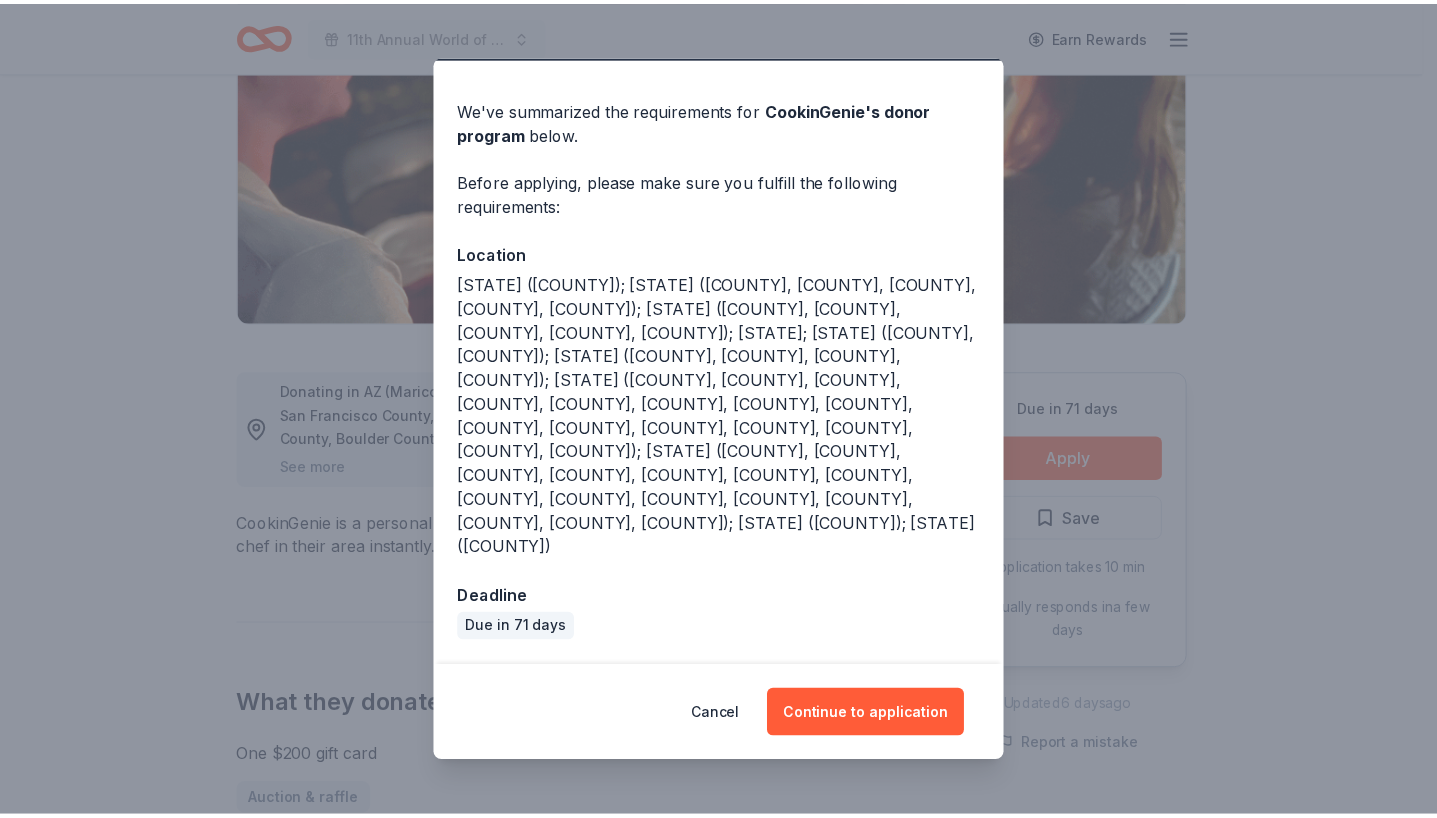 scroll, scrollTop: 149, scrollLeft: 0, axis: vertical 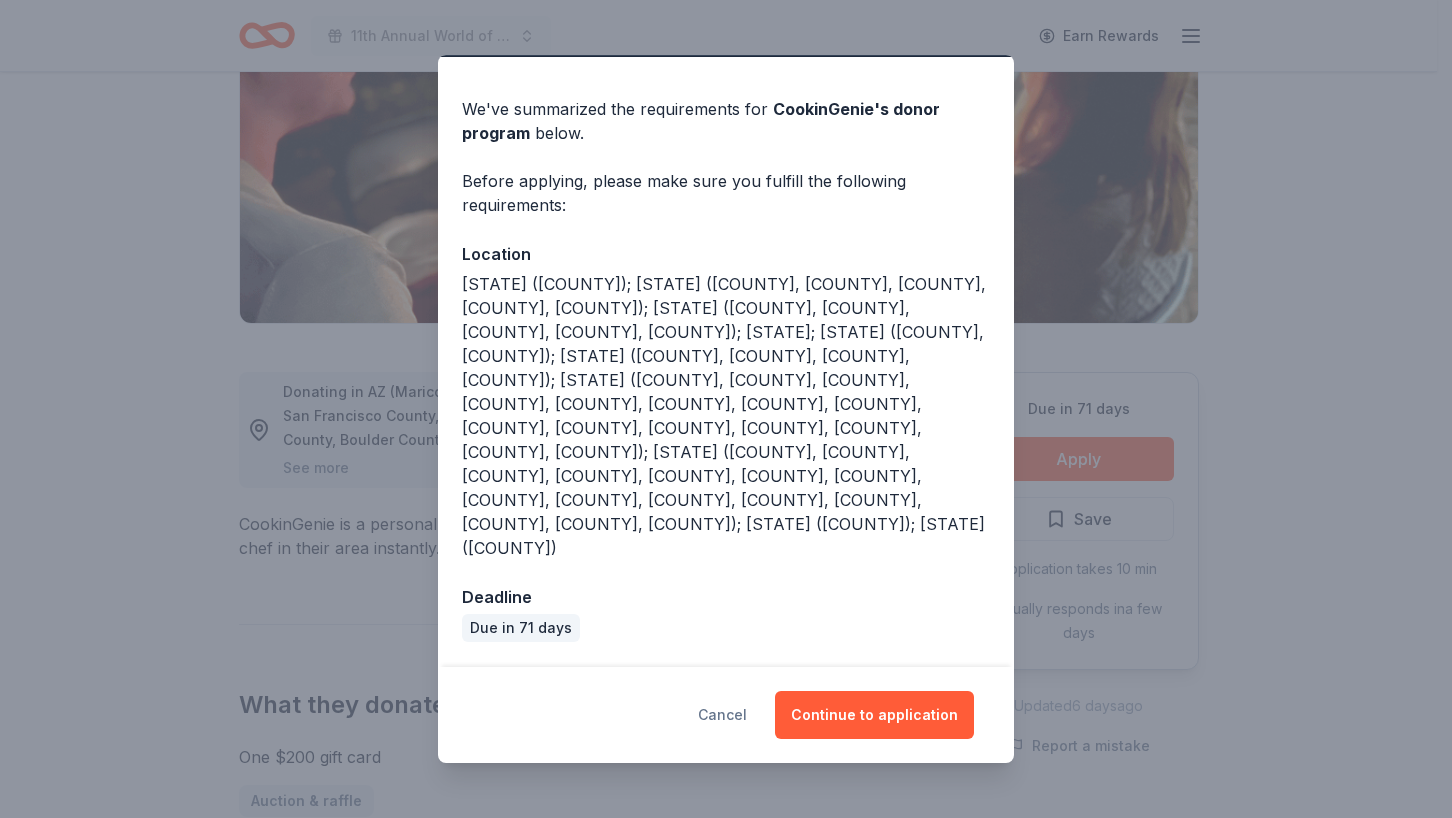click on "Cancel" at bounding box center (722, 715) 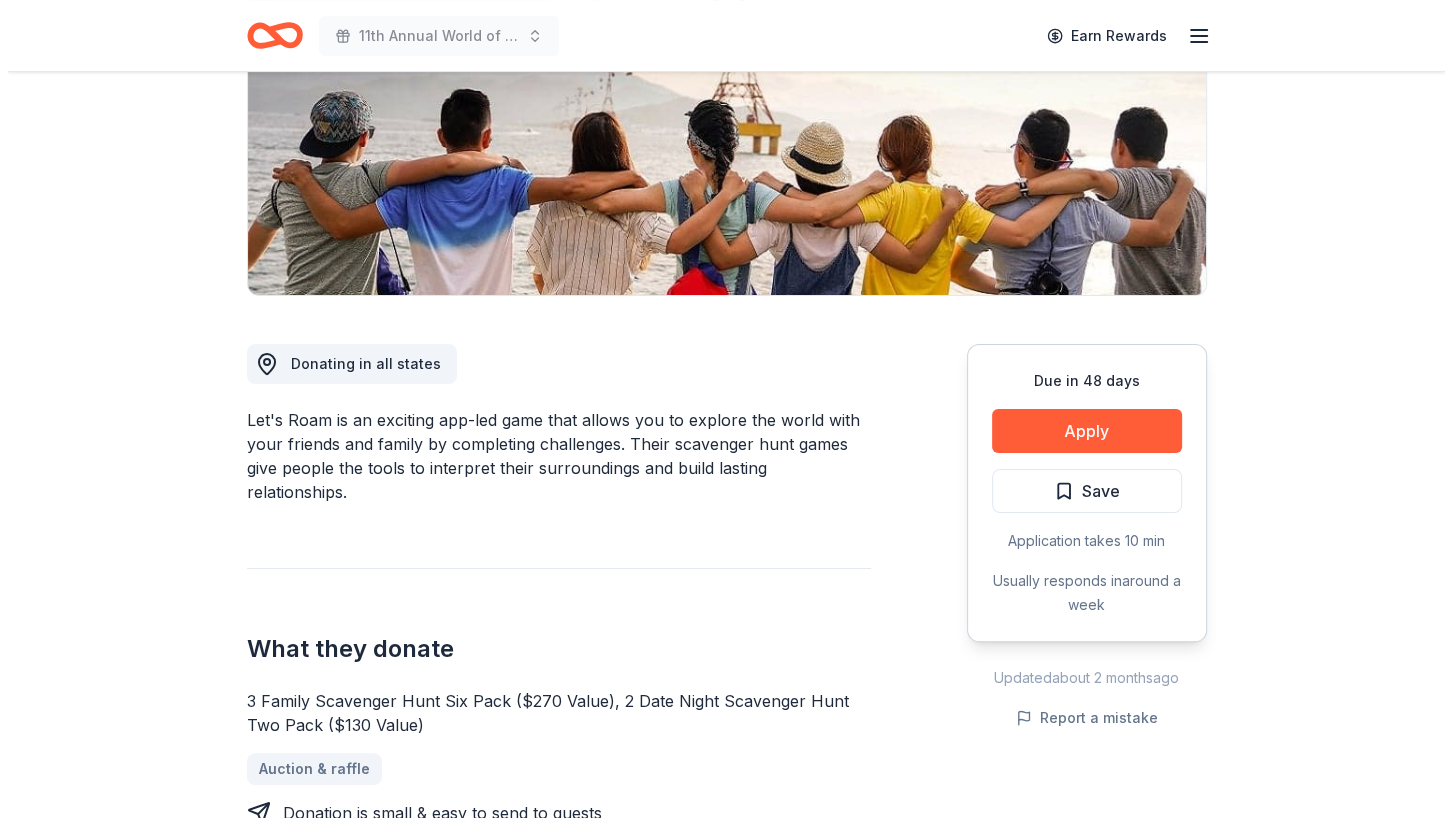 scroll, scrollTop: 347, scrollLeft: 0, axis: vertical 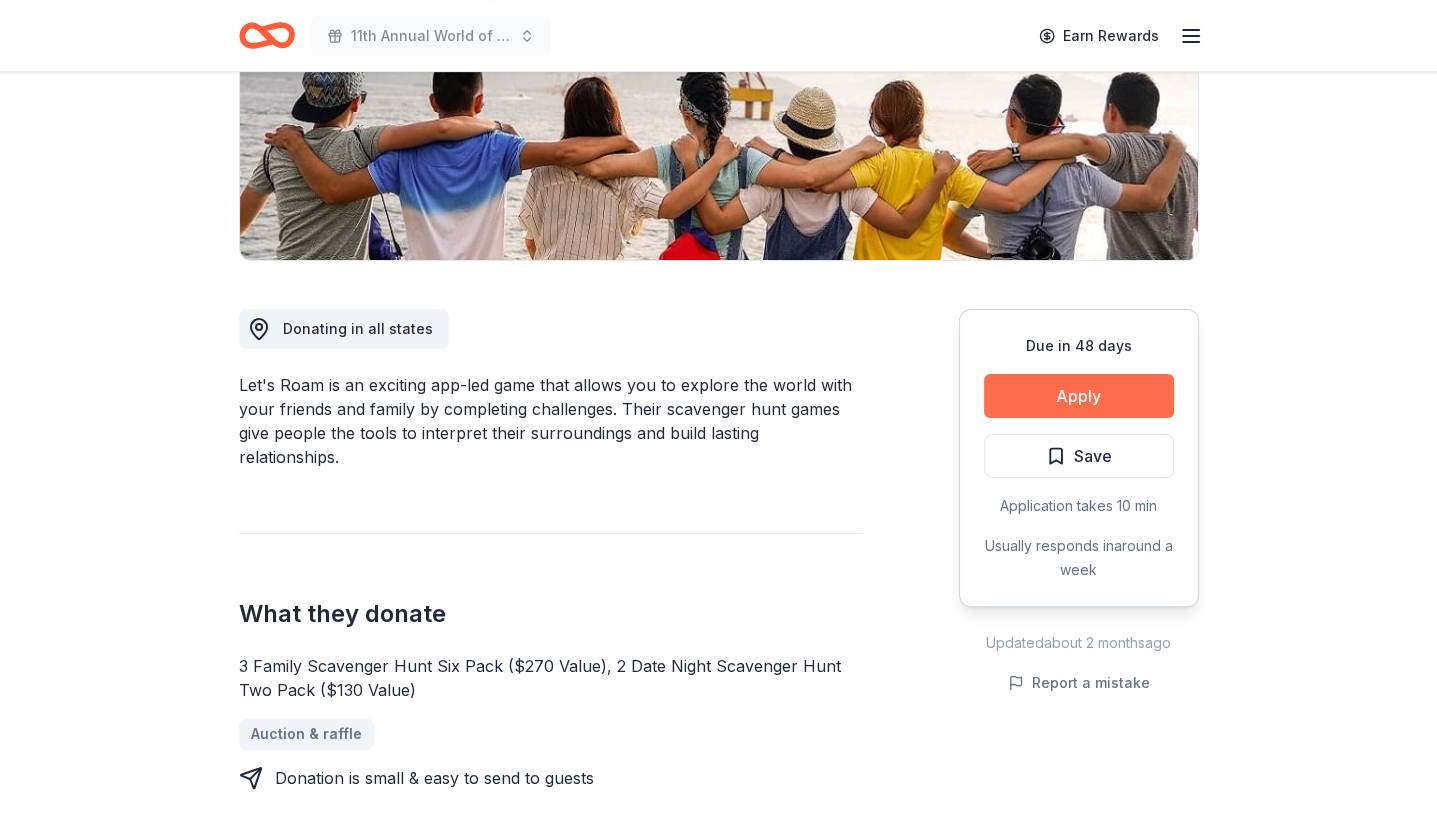 click on "Apply" at bounding box center [1079, 396] 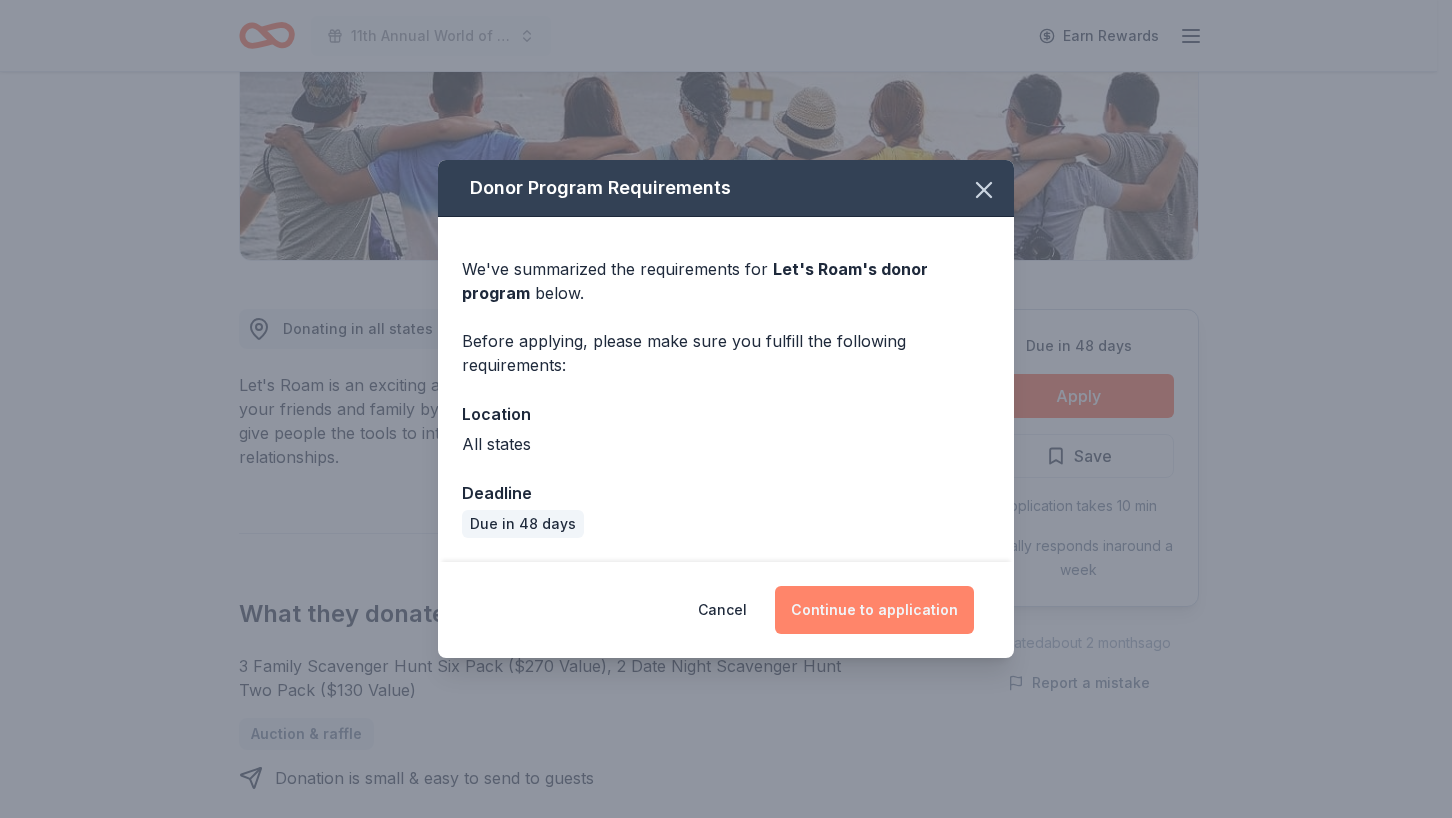 click on "Continue to application" at bounding box center [874, 610] 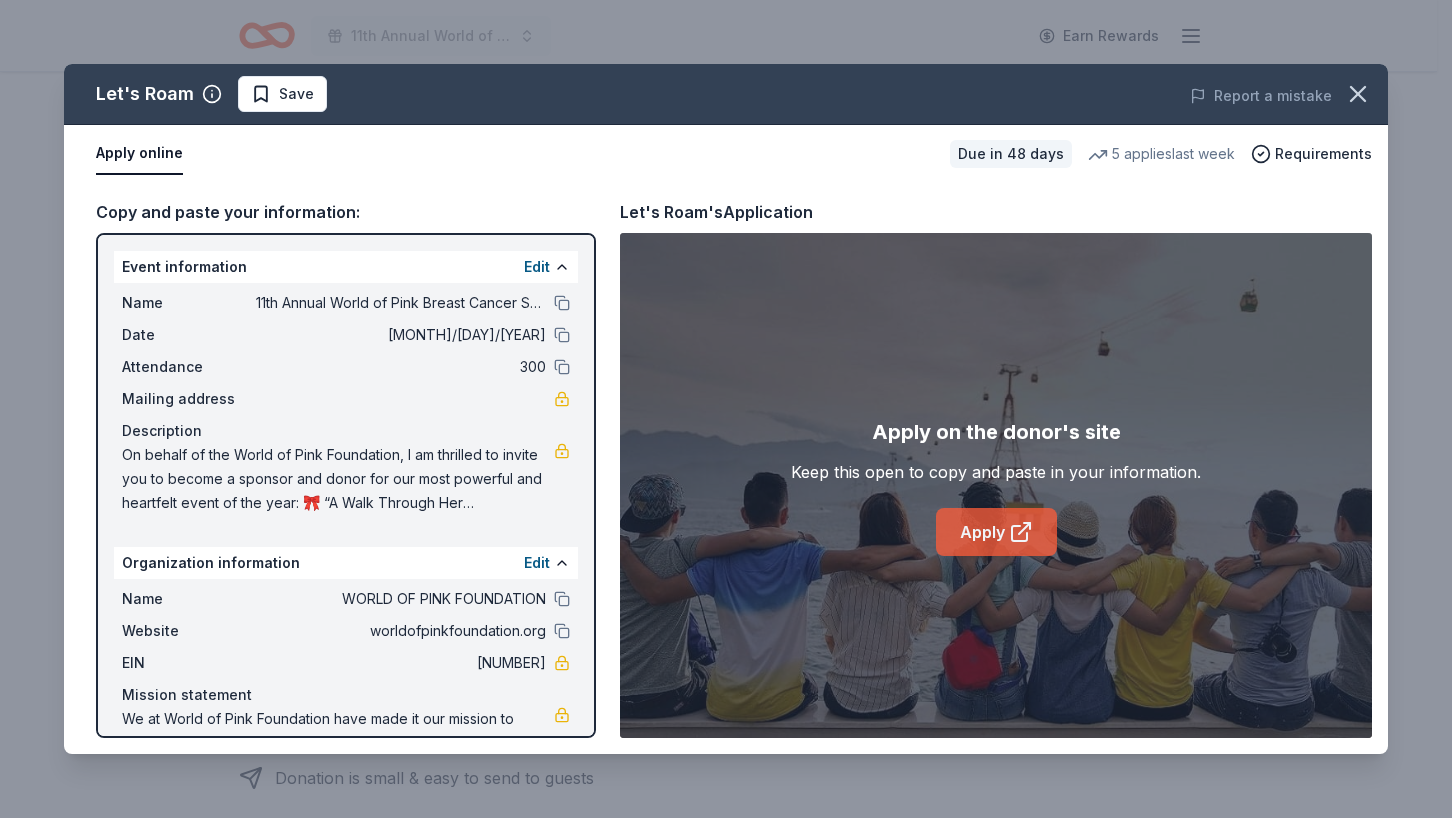 click on "Apply" at bounding box center [996, 532] 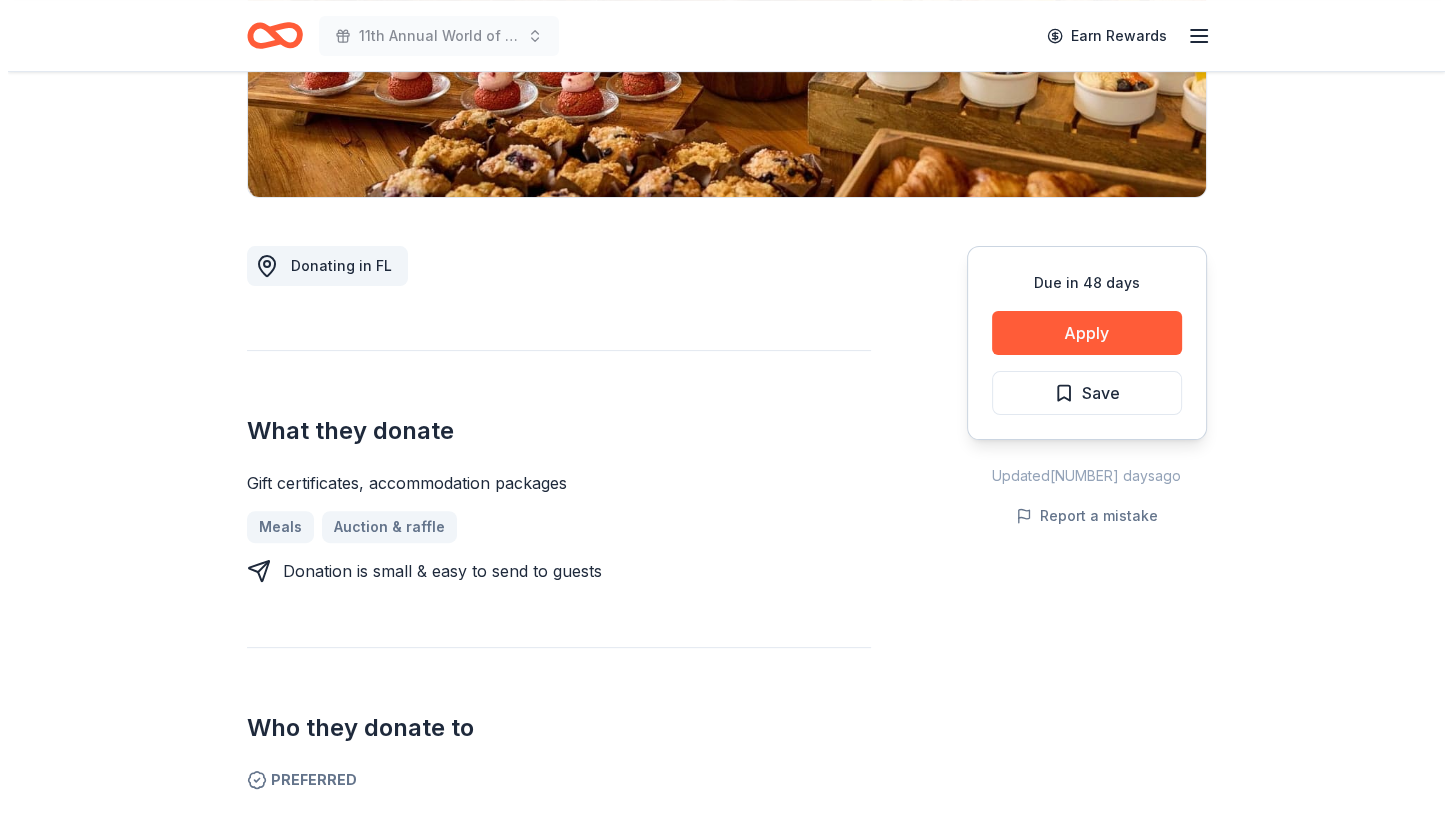 scroll, scrollTop: 412, scrollLeft: 0, axis: vertical 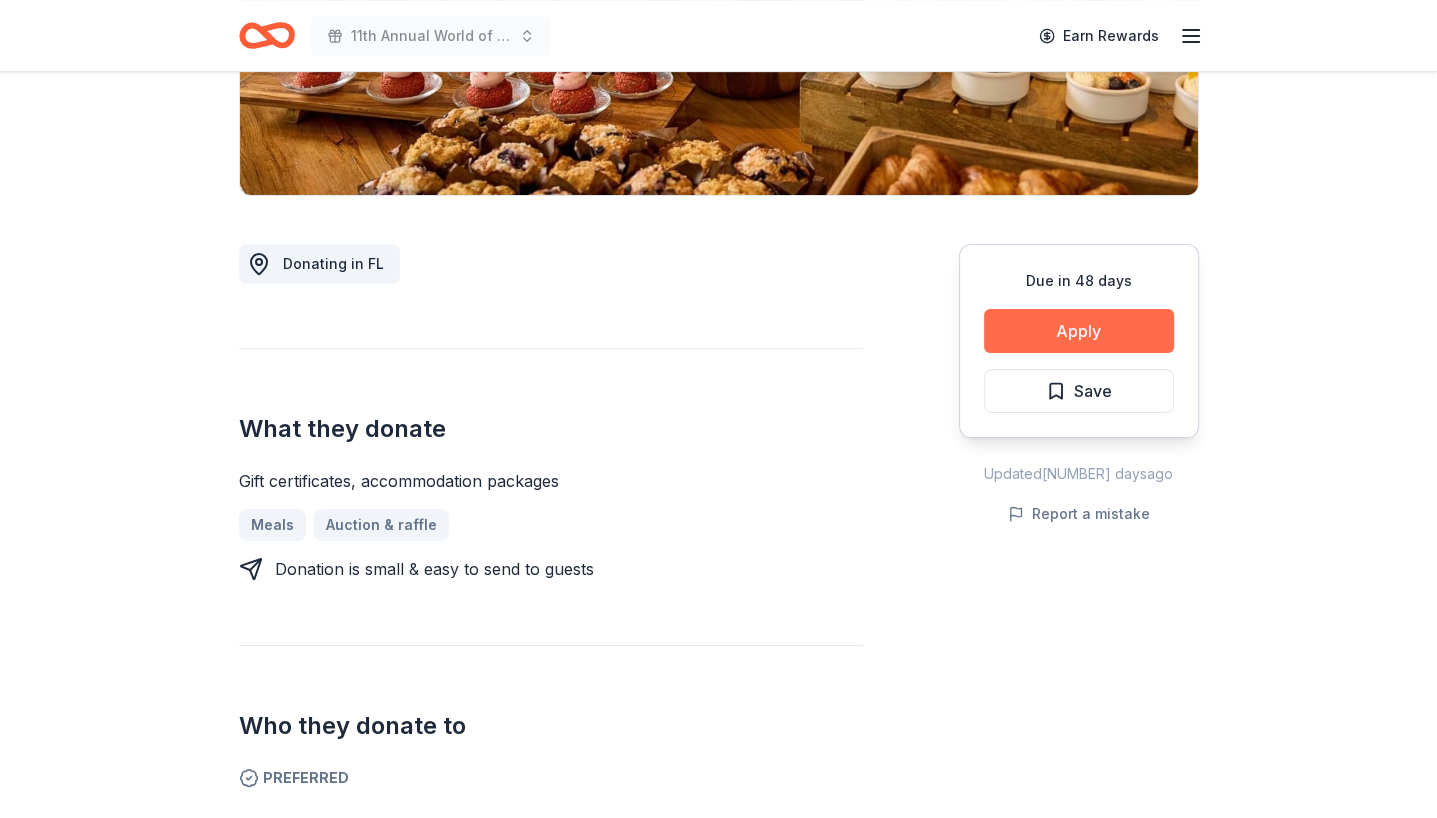click on "Apply" at bounding box center [1079, 331] 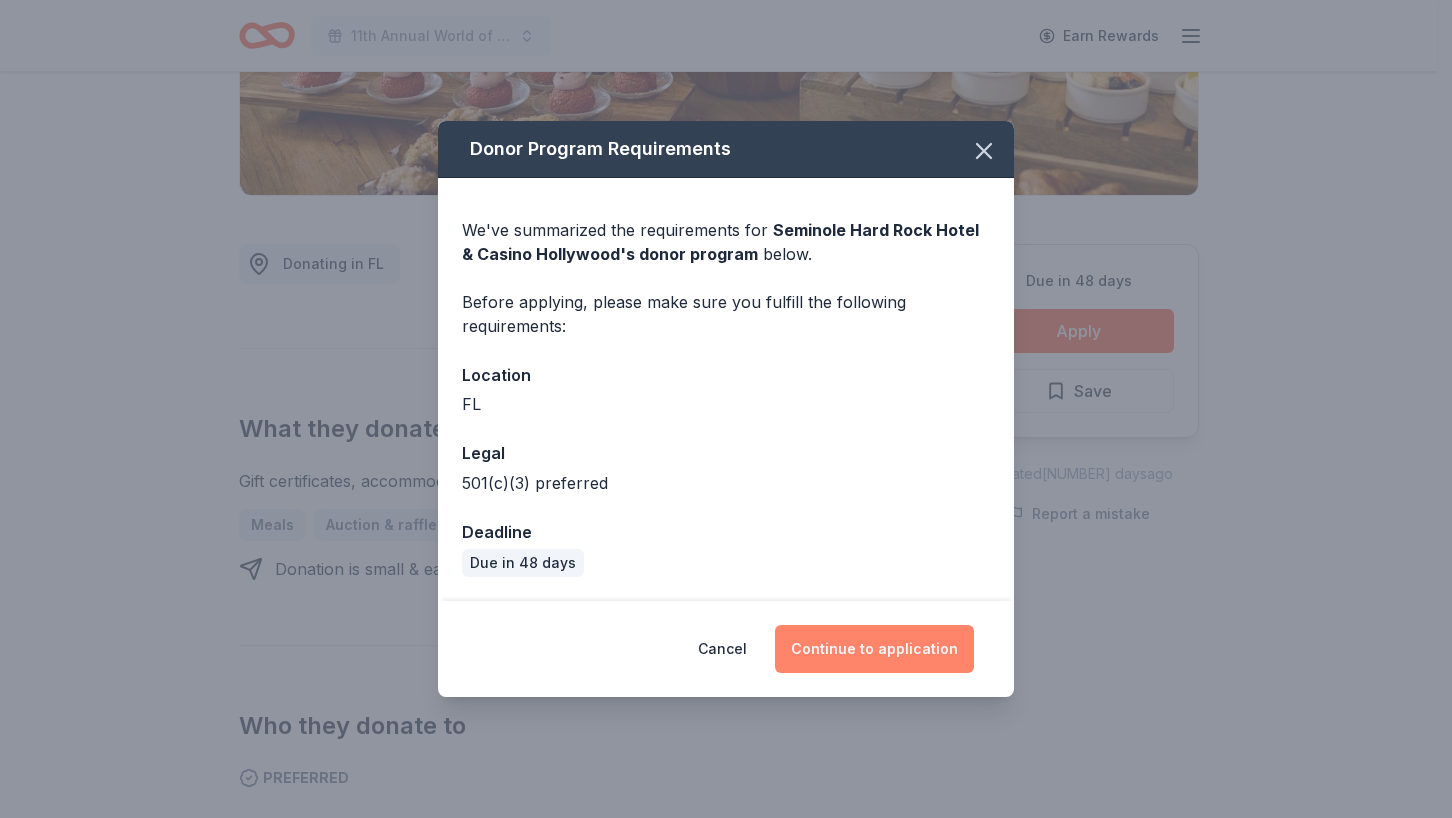 click on "Continue to application" at bounding box center (874, 649) 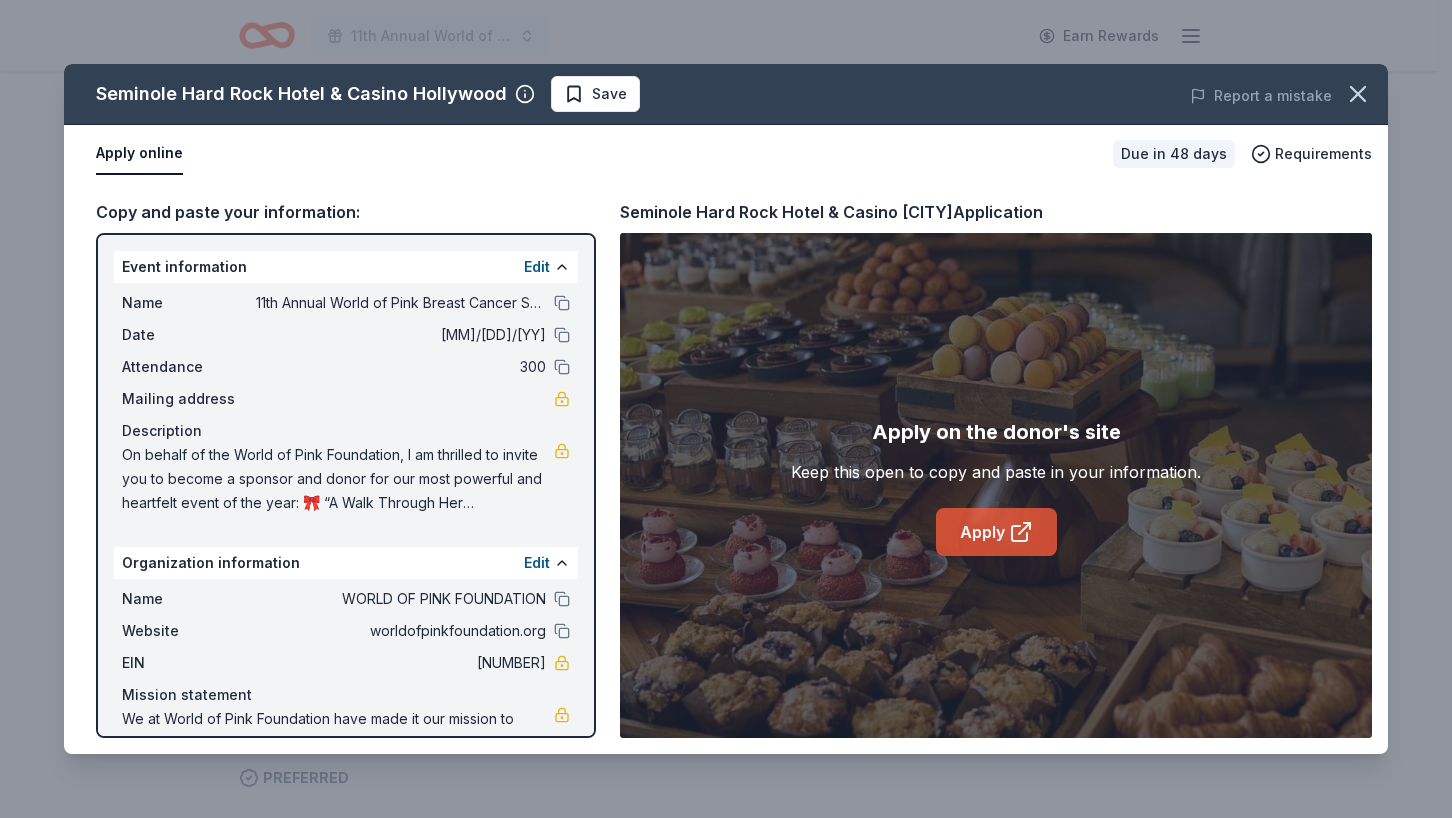 click on "Apply" at bounding box center [996, 532] 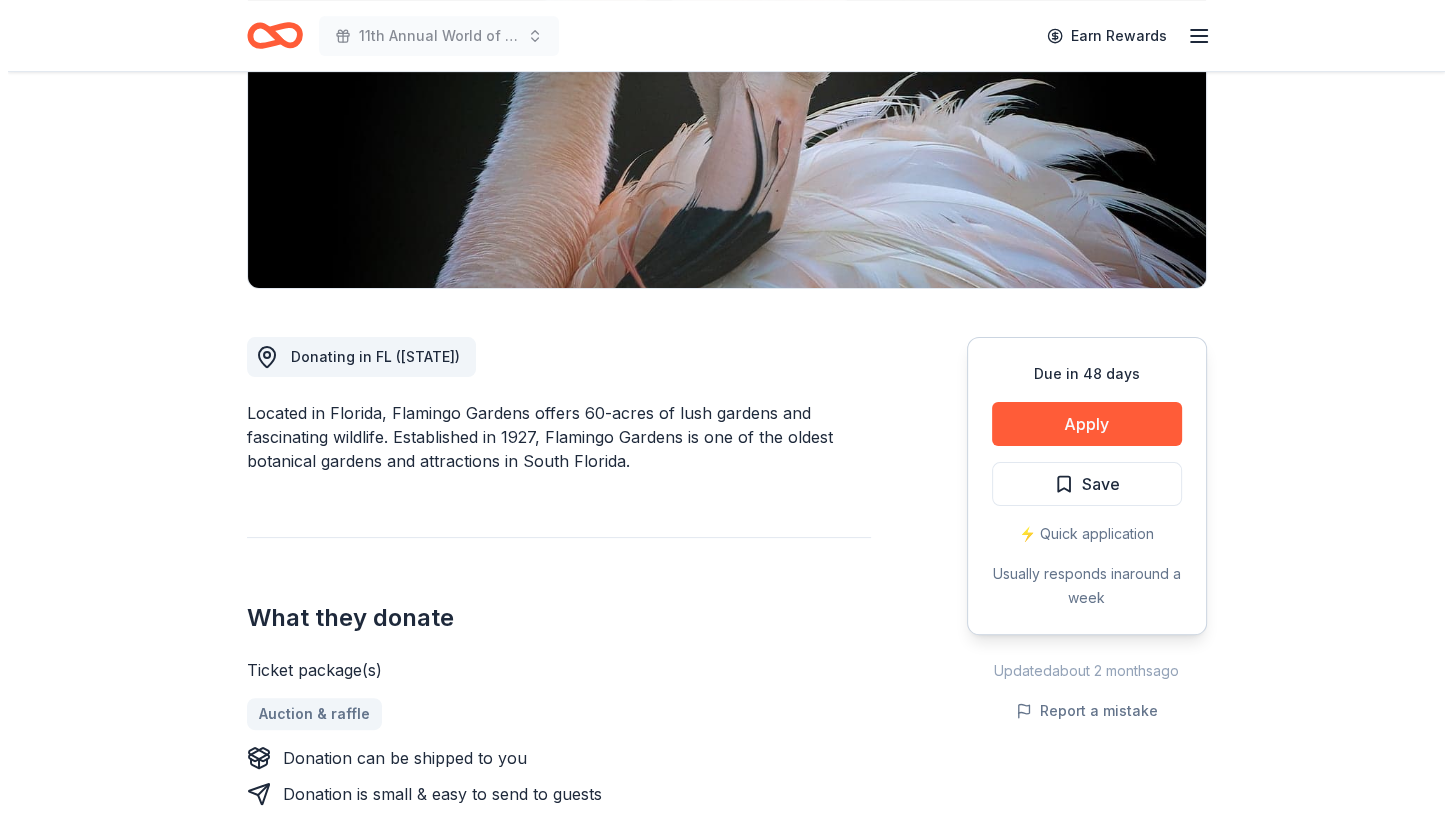 scroll, scrollTop: 320, scrollLeft: 0, axis: vertical 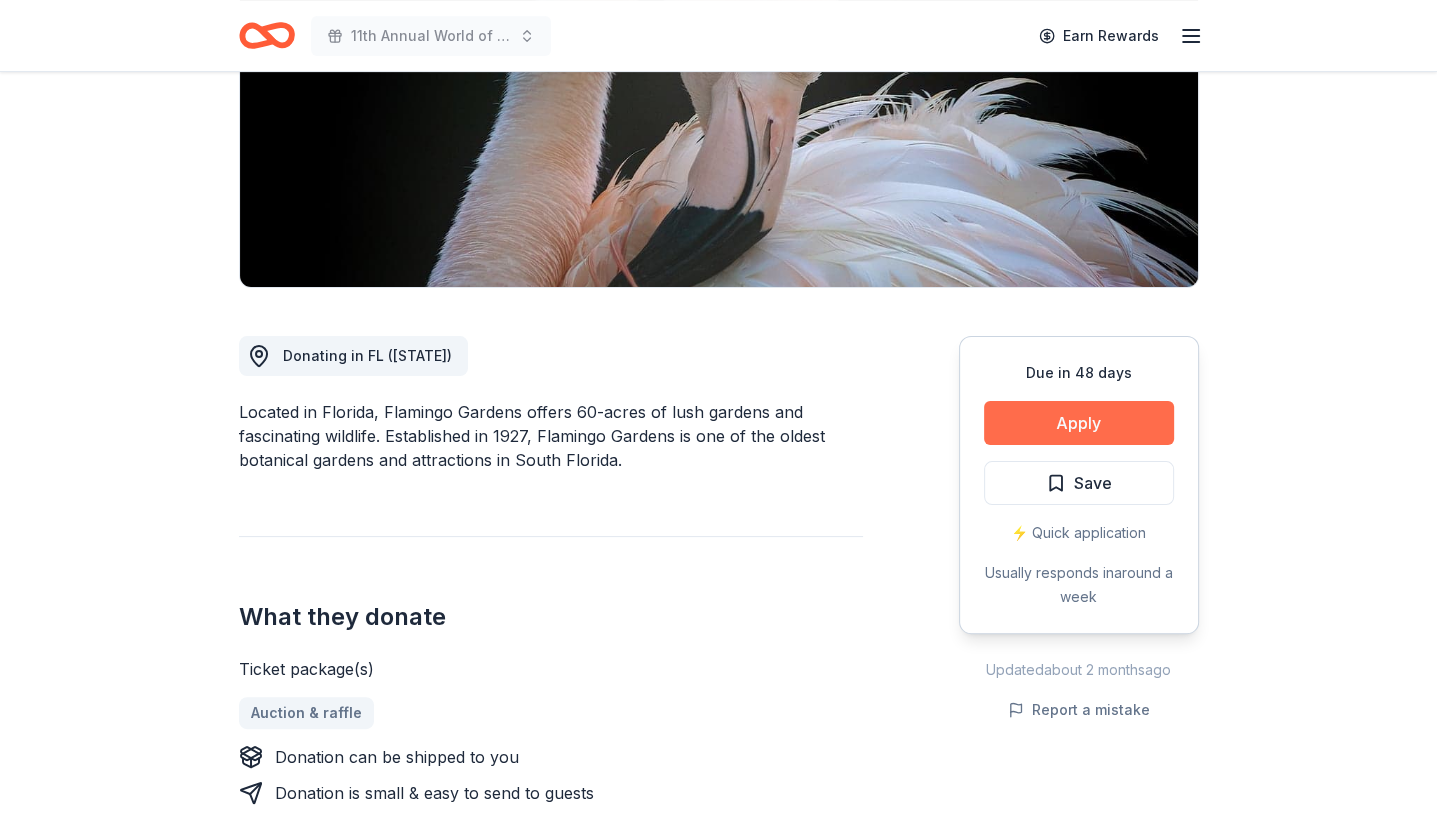 click on "Apply" at bounding box center [1079, 423] 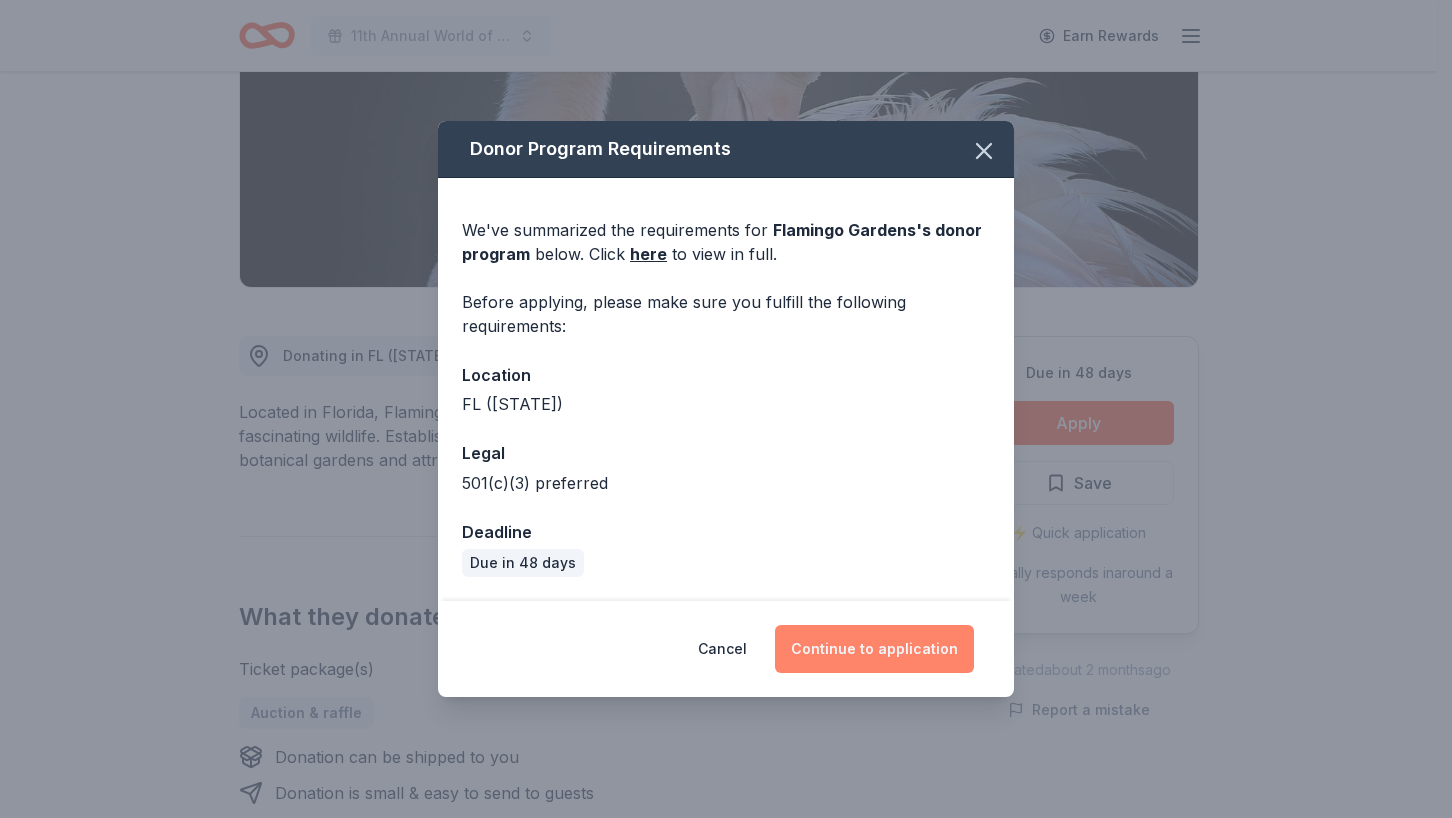 click on "Continue to application" at bounding box center [874, 649] 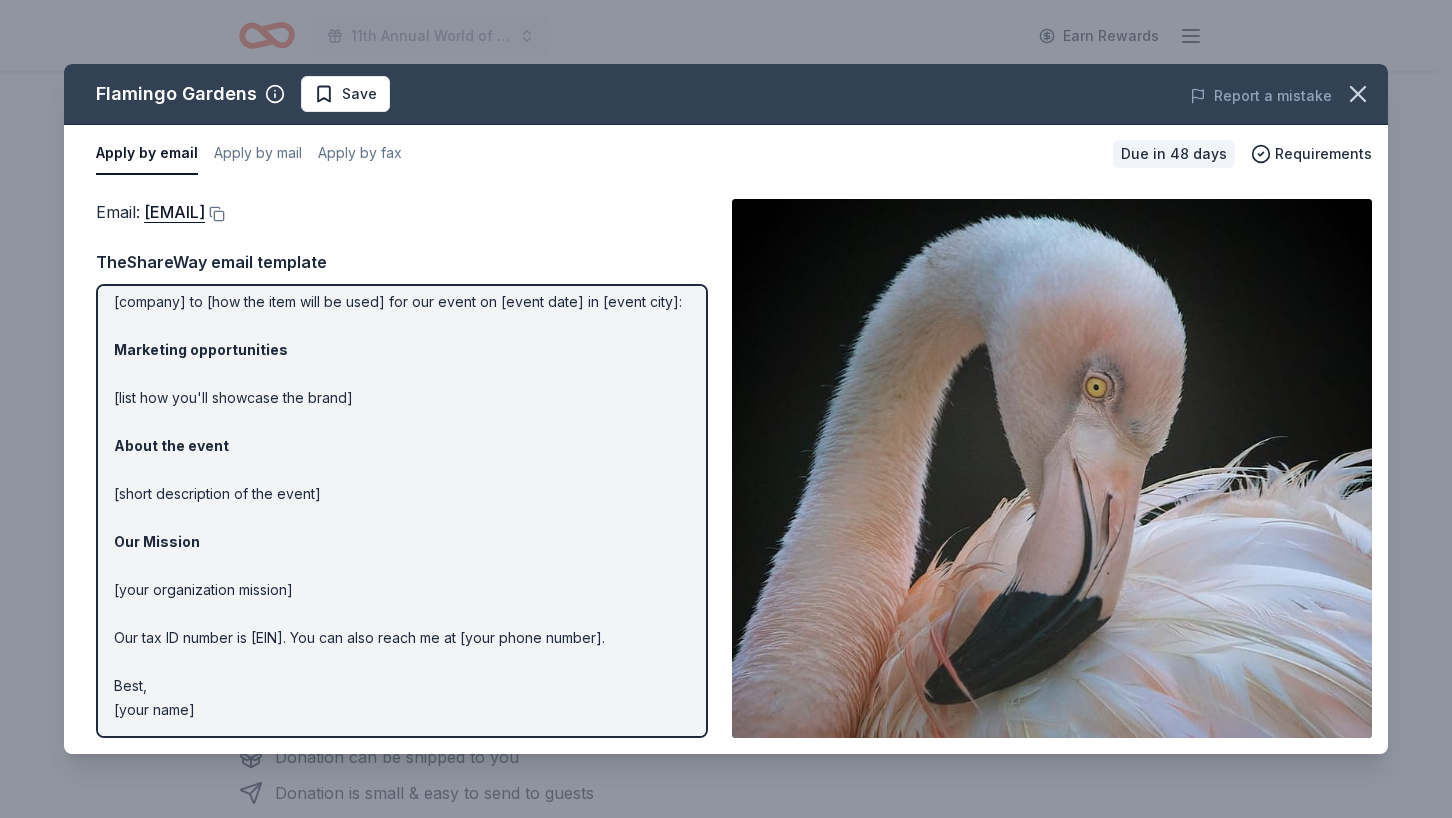 scroll, scrollTop: 0, scrollLeft: 0, axis: both 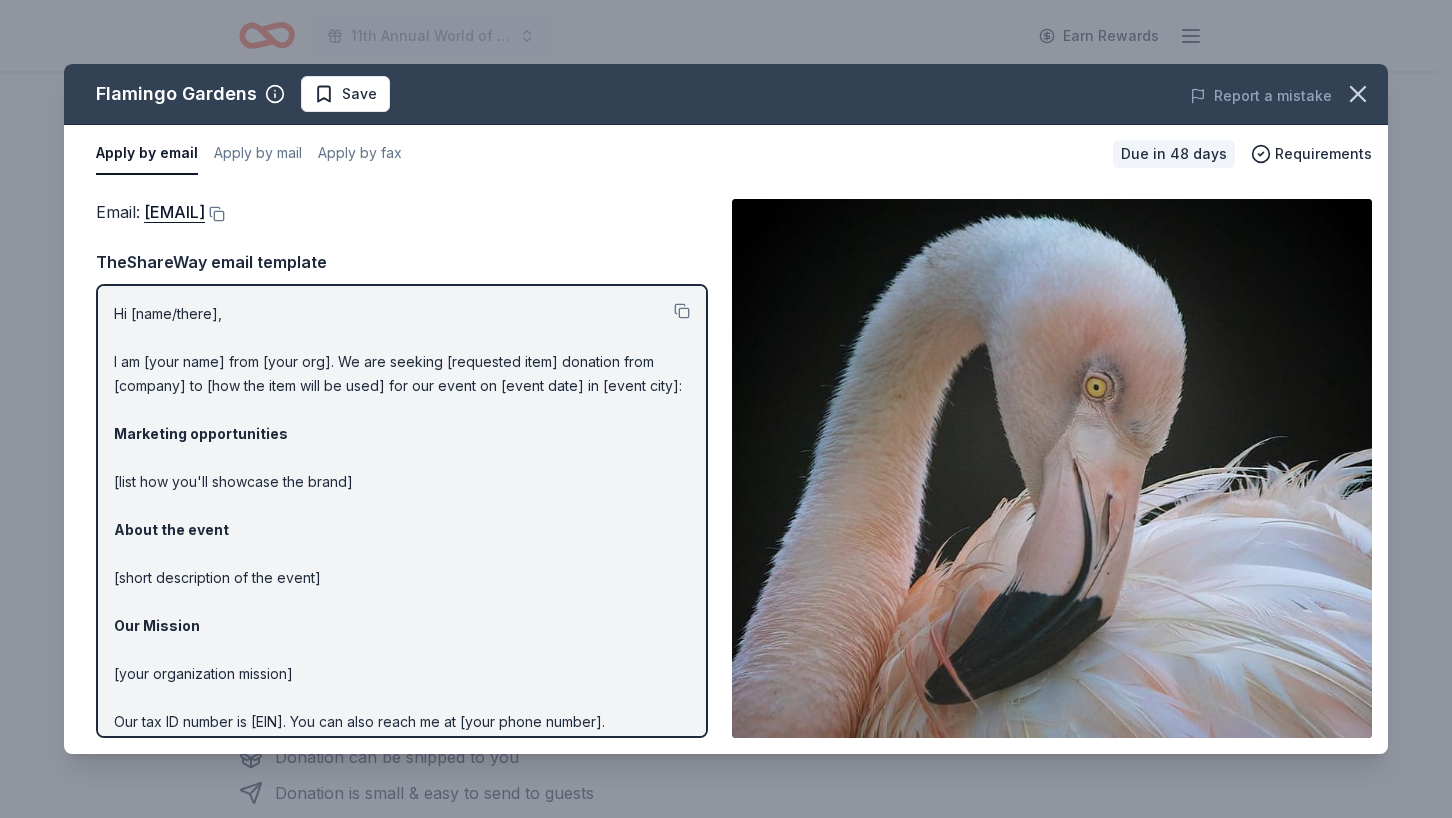 click on "Email : info@flamingogardens.org Email : info@flamingogardens.org TheShareWay email template Hi [name/there],
I am [your name] from [your org]. We are seeking [requested item] donation from [company] to [how the item will be used] for our event on [event date] in [event city]:
Marketing opportunities
[list how you'll showcase the brand]
About the event
[short description of the event]
Our Mission
[your organization mission]
Our tax ID number is [EIN]. You can also reach me at [your phone number].
Best,
[your name]" at bounding box center (726, 468) 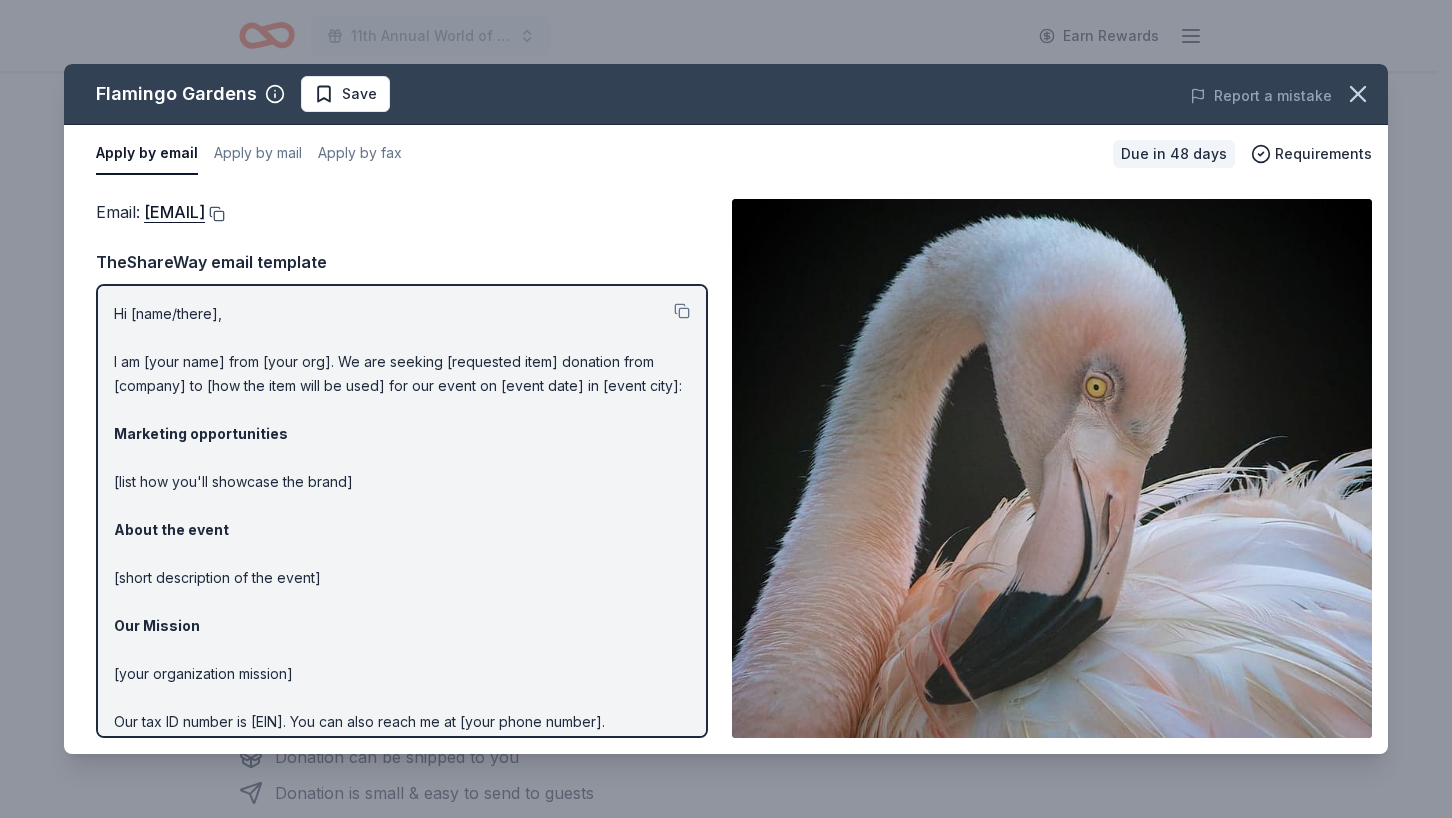 click at bounding box center [215, 214] 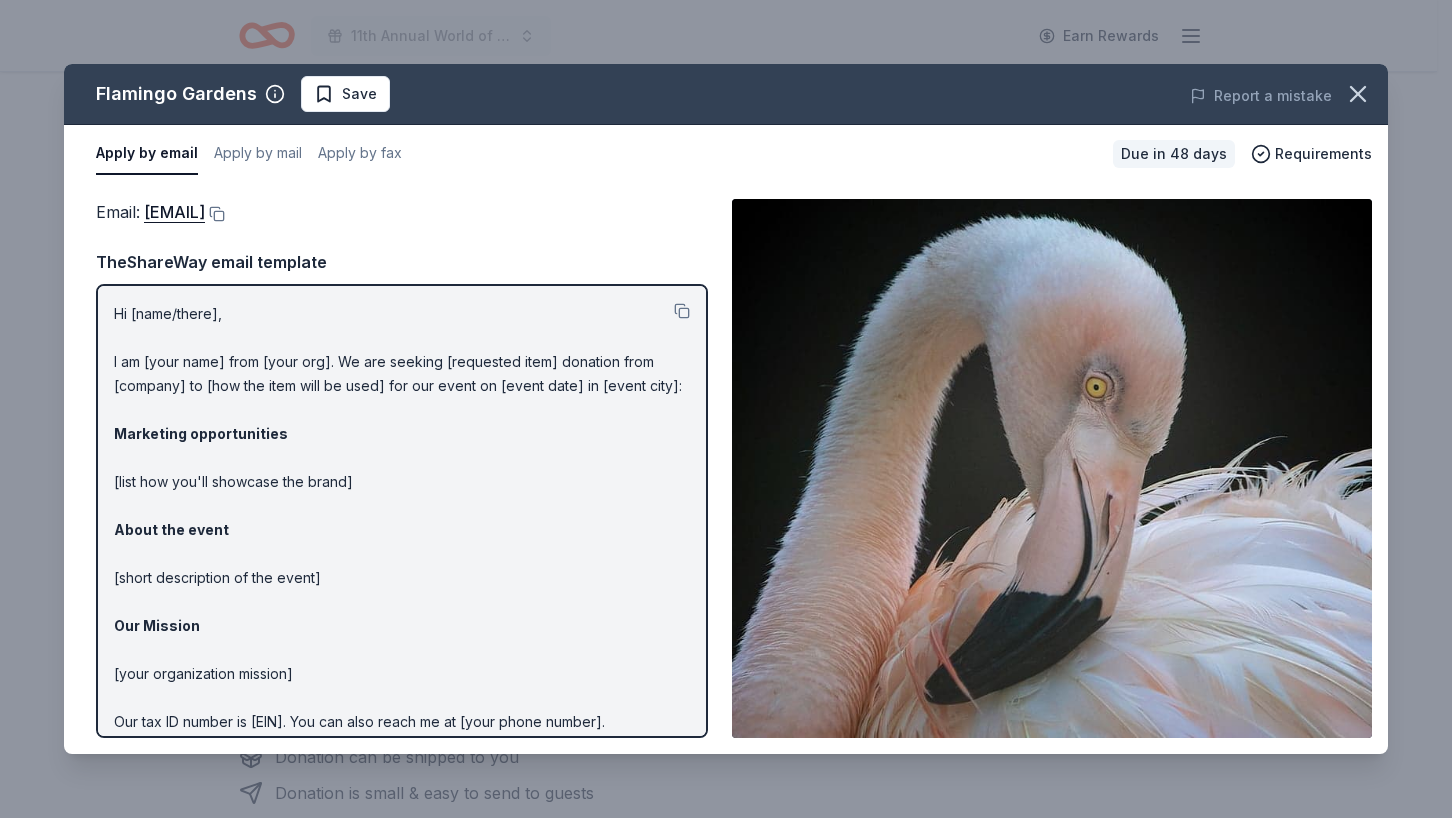 drag, startPoint x: 113, startPoint y: 306, endPoint x: 253, endPoint y: 551, distance: 282.17902 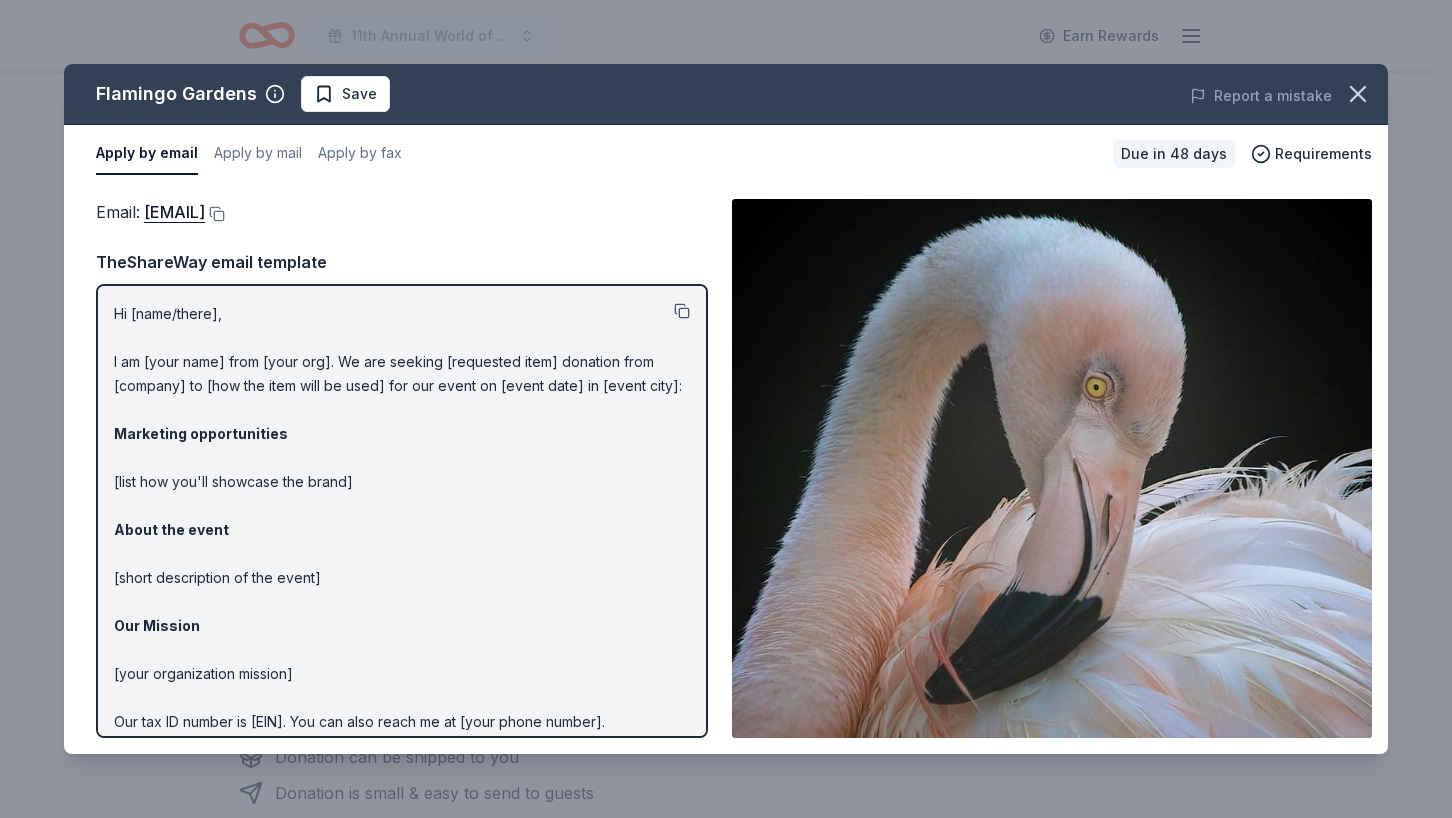 click at bounding box center (682, 311) 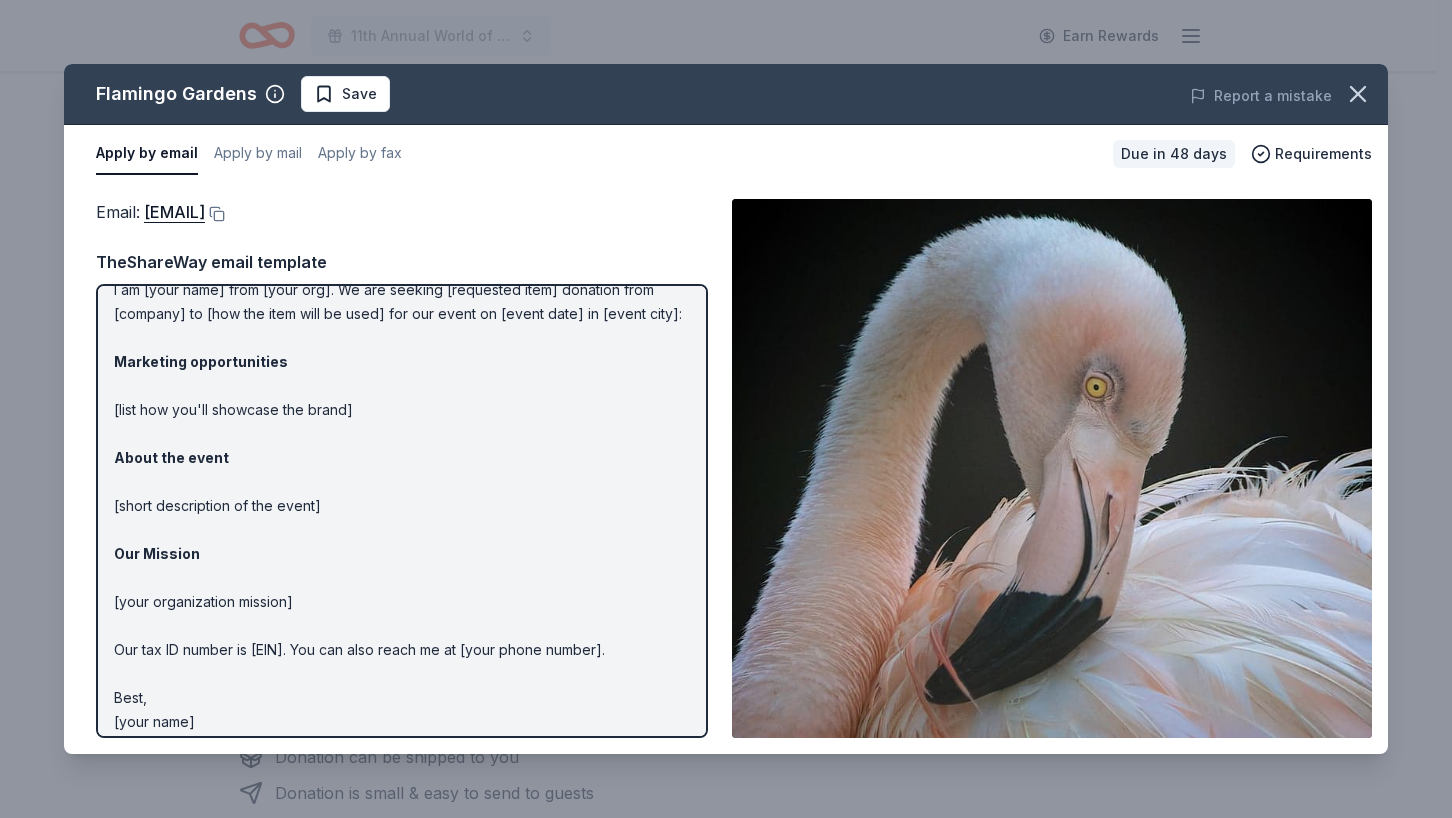 scroll, scrollTop: 84, scrollLeft: 0, axis: vertical 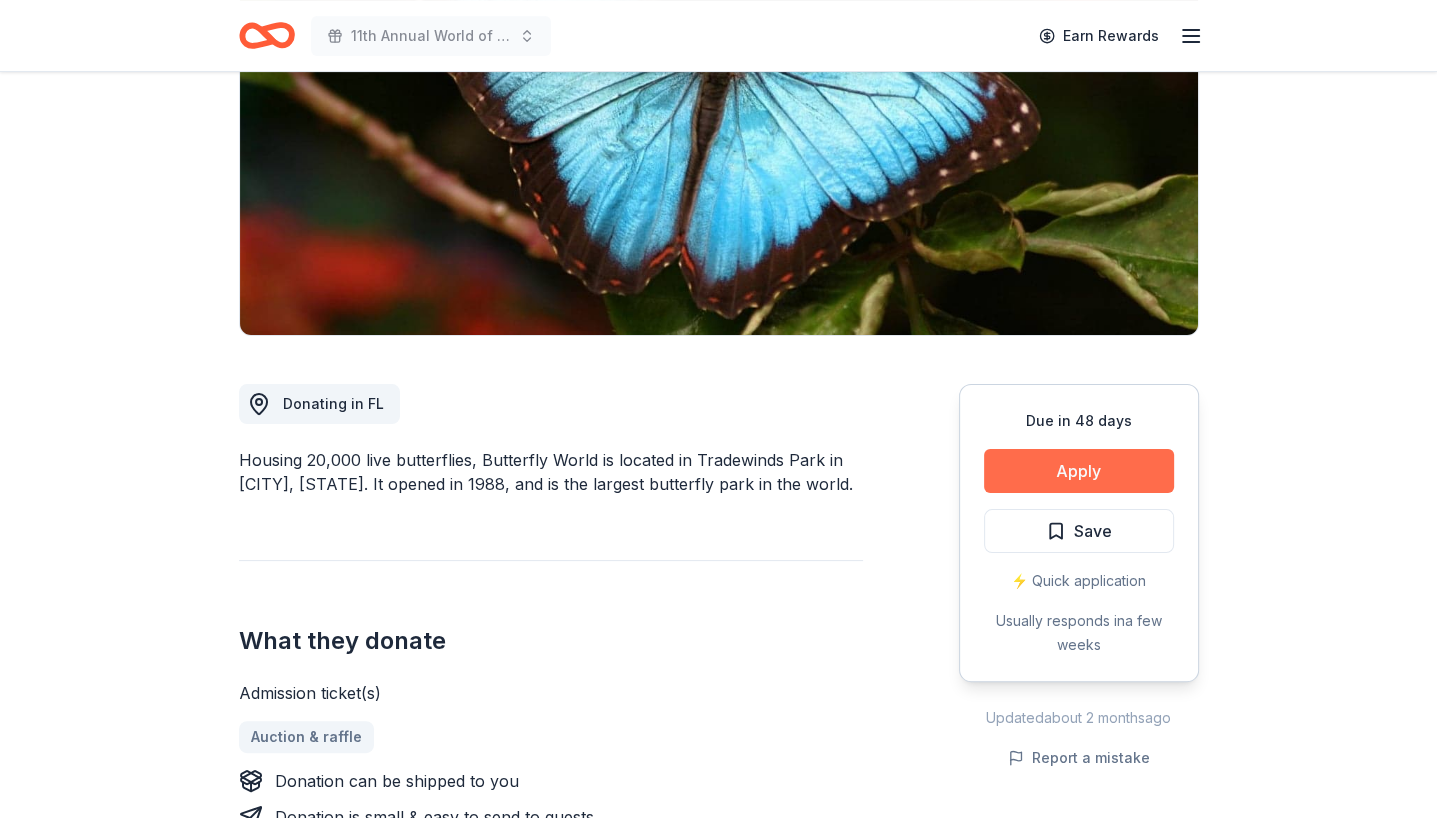 click on "Apply" at bounding box center (1079, 471) 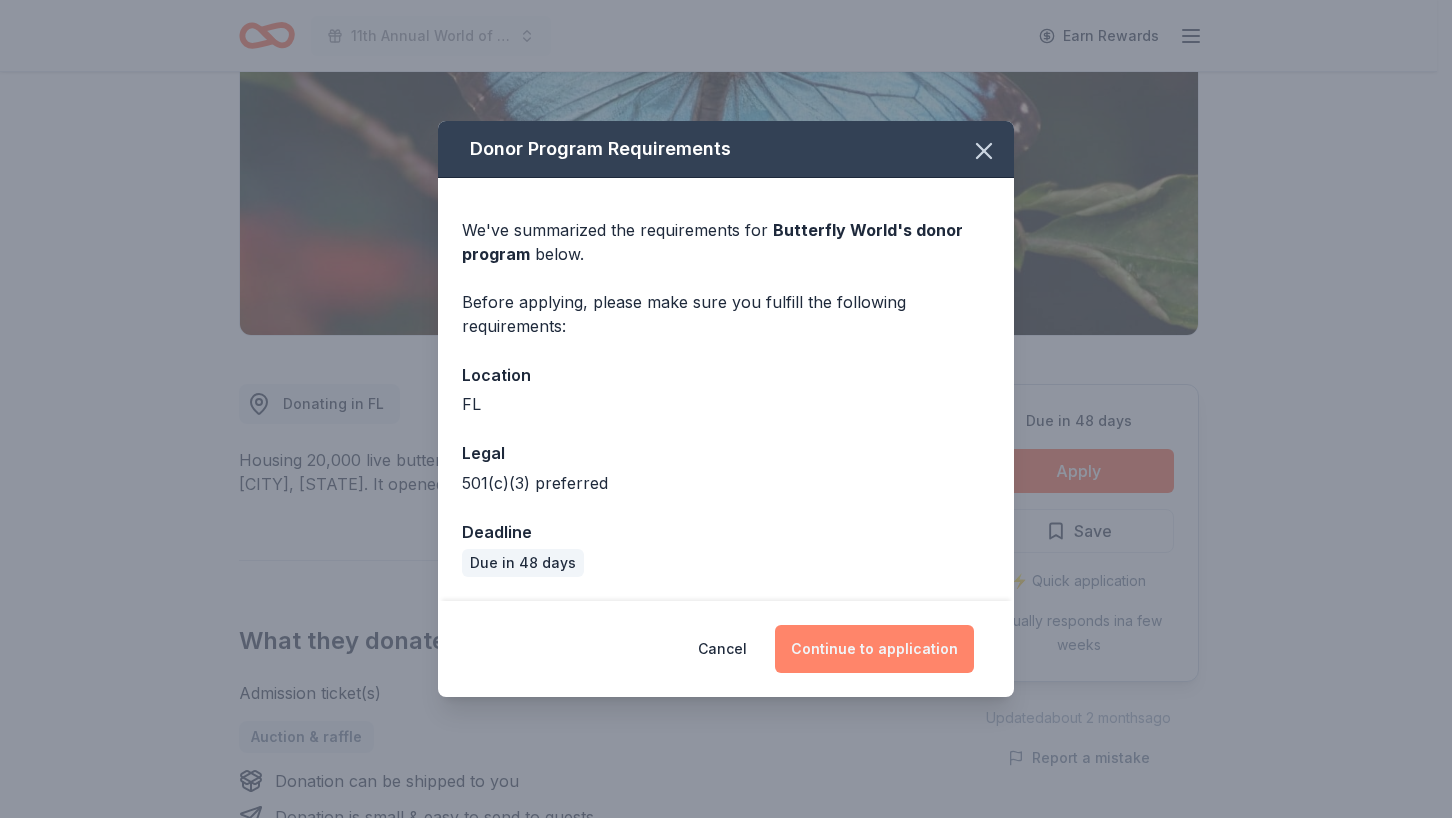 click on "Continue to application" at bounding box center (874, 649) 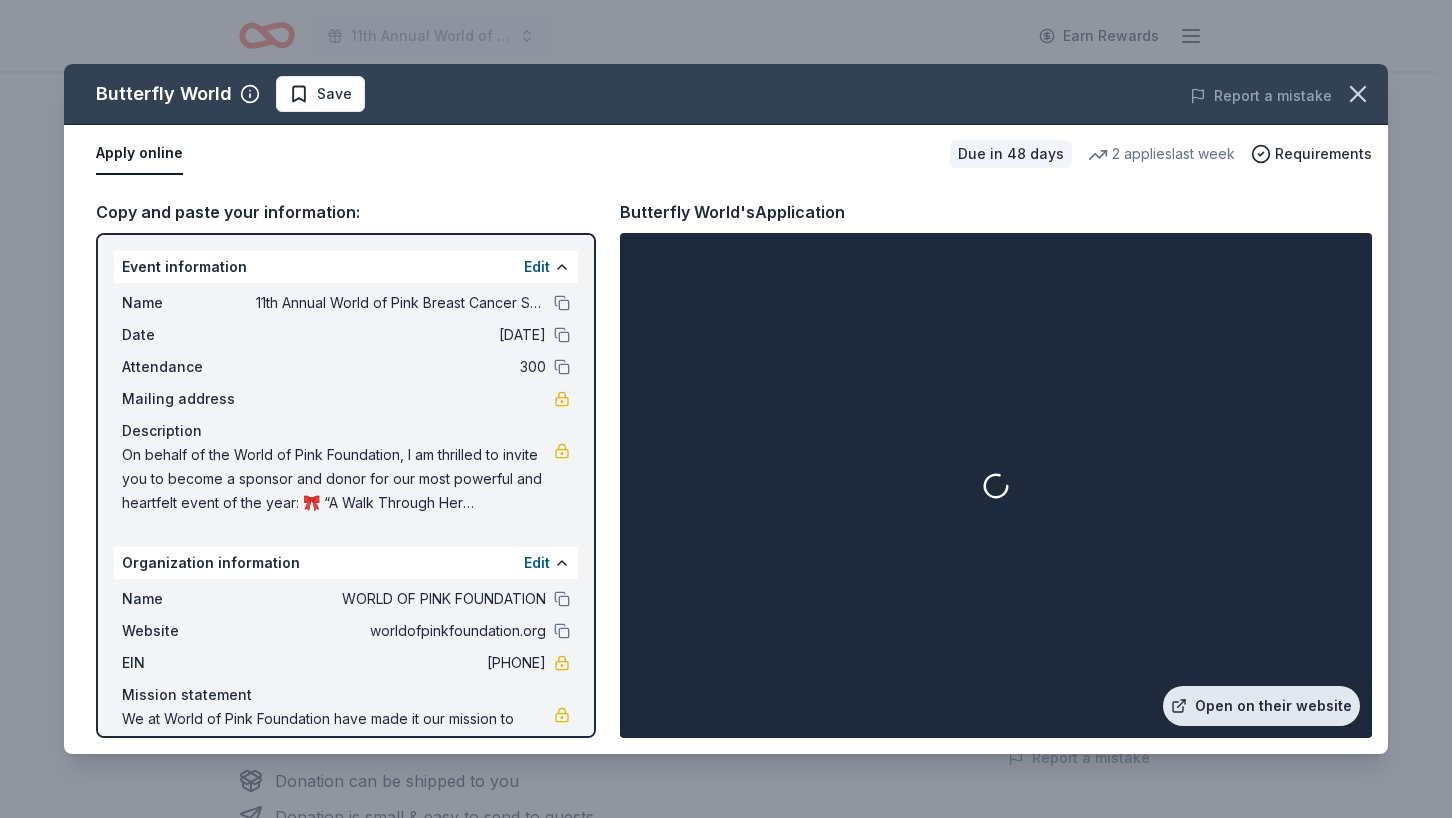 click on "Open on their website" at bounding box center (1261, 706) 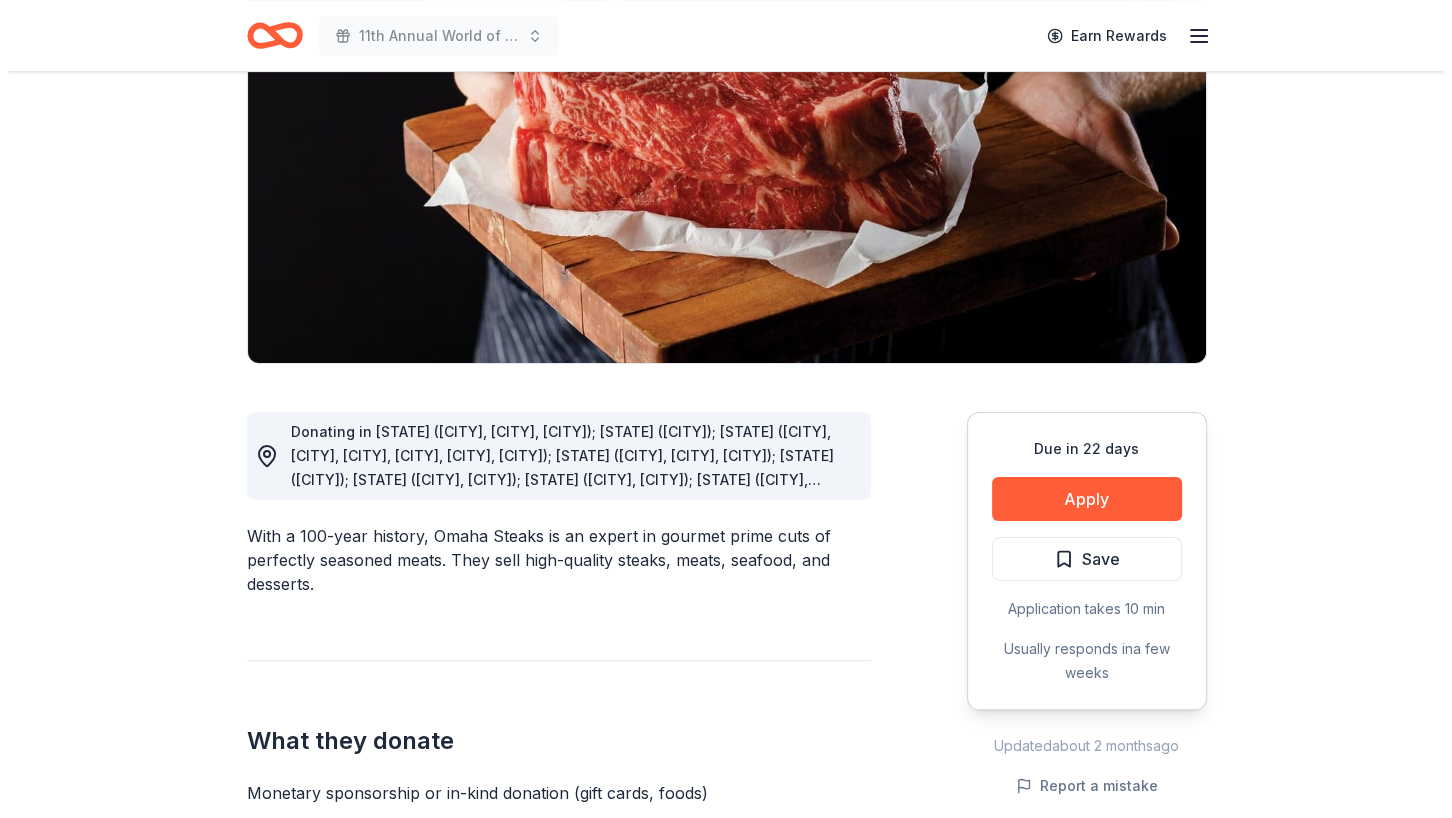 scroll, scrollTop: 246, scrollLeft: 0, axis: vertical 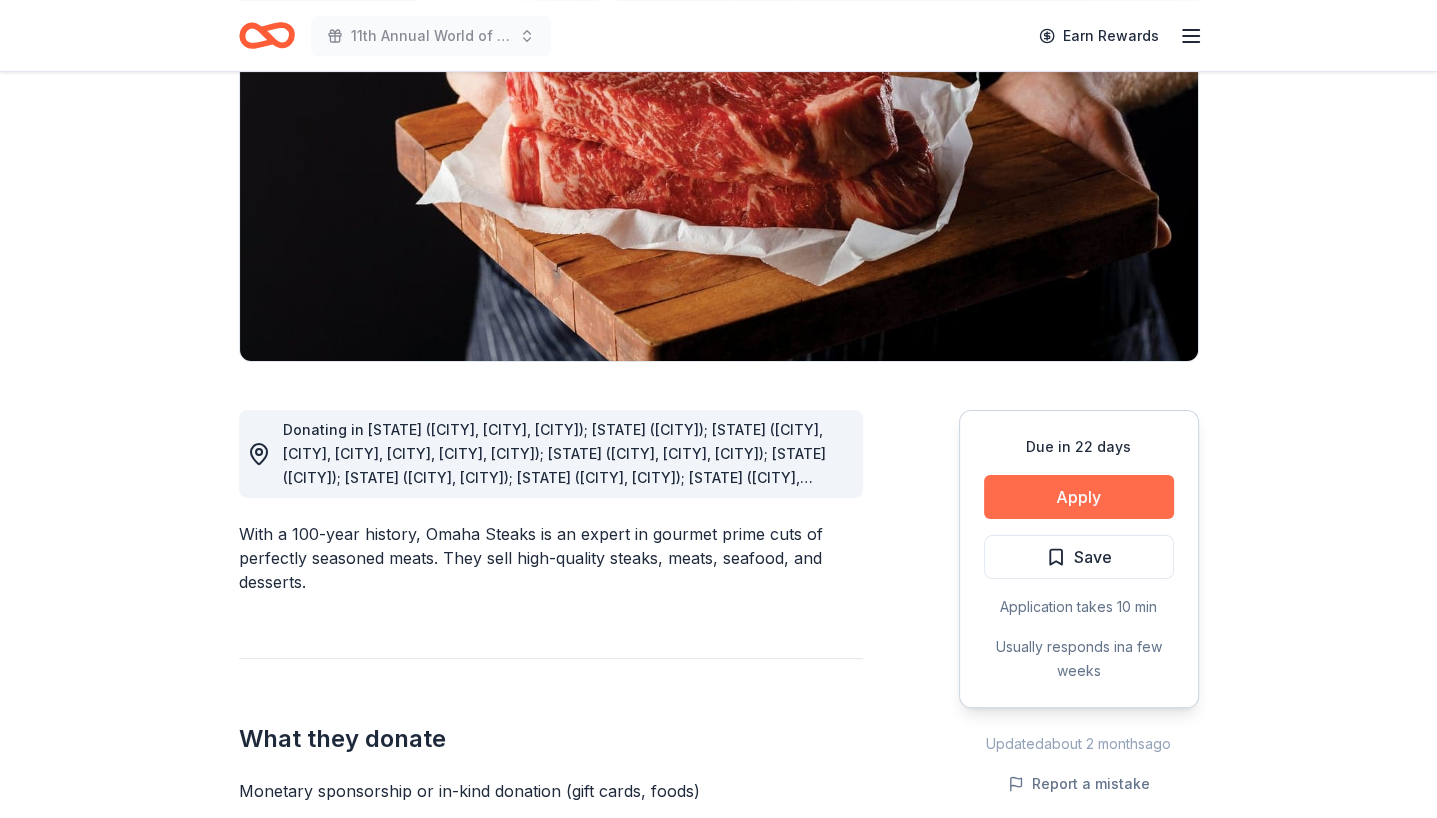 click on "Apply" at bounding box center [1079, 497] 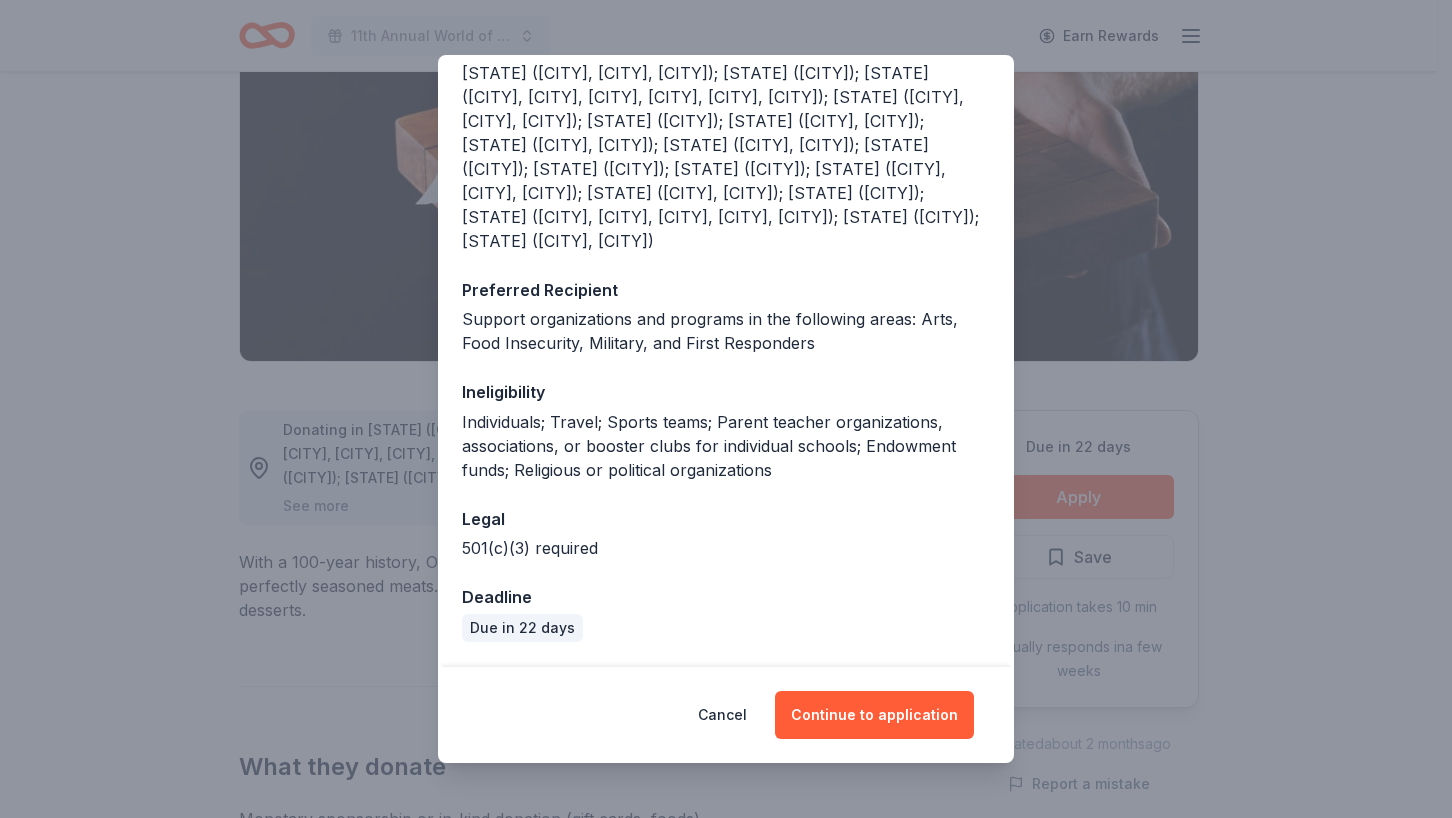 scroll, scrollTop: 288, scrollLeft: 0, axis: vertical 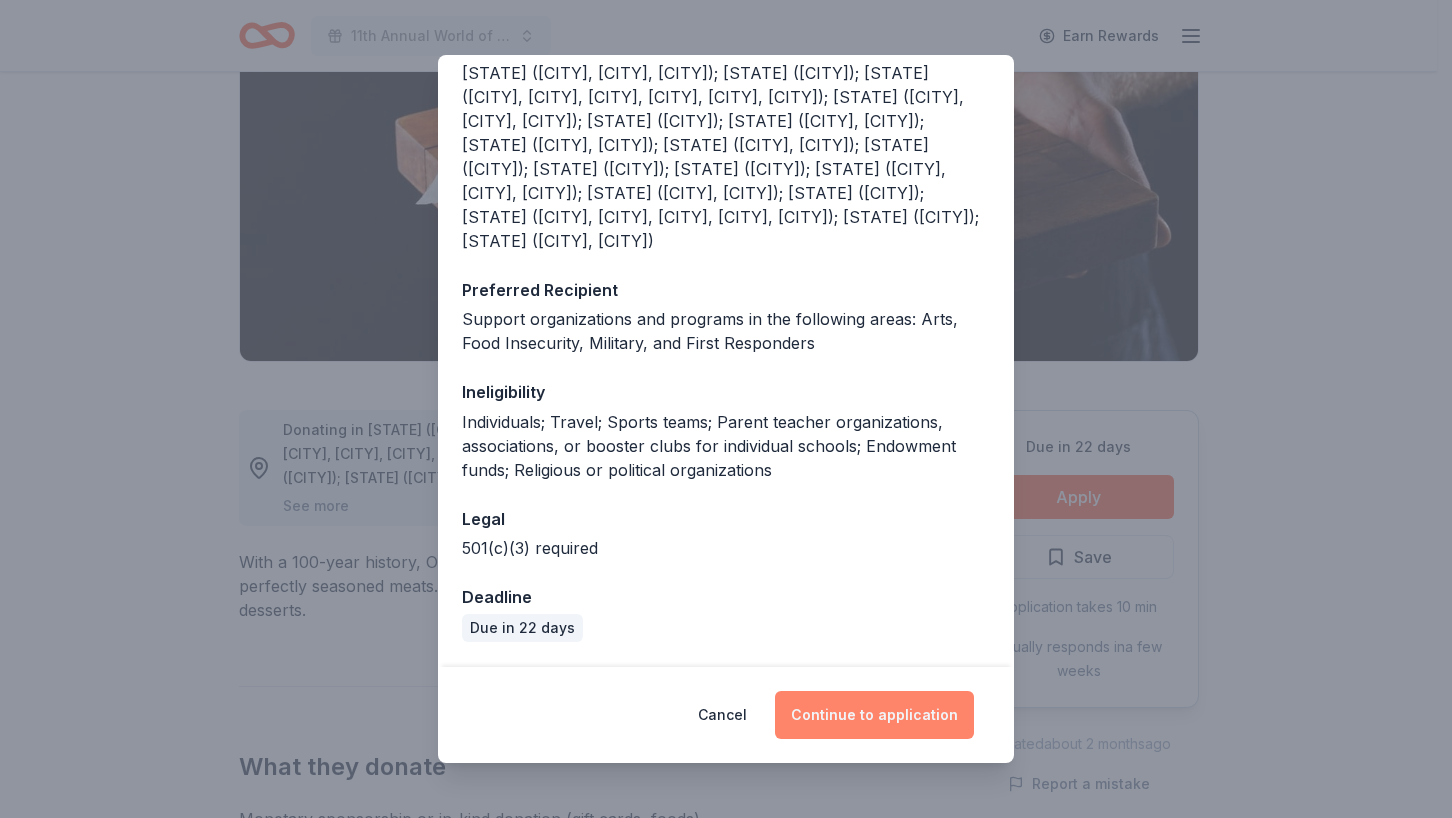 click on "Continue to application" at bounding box center [874, 715] 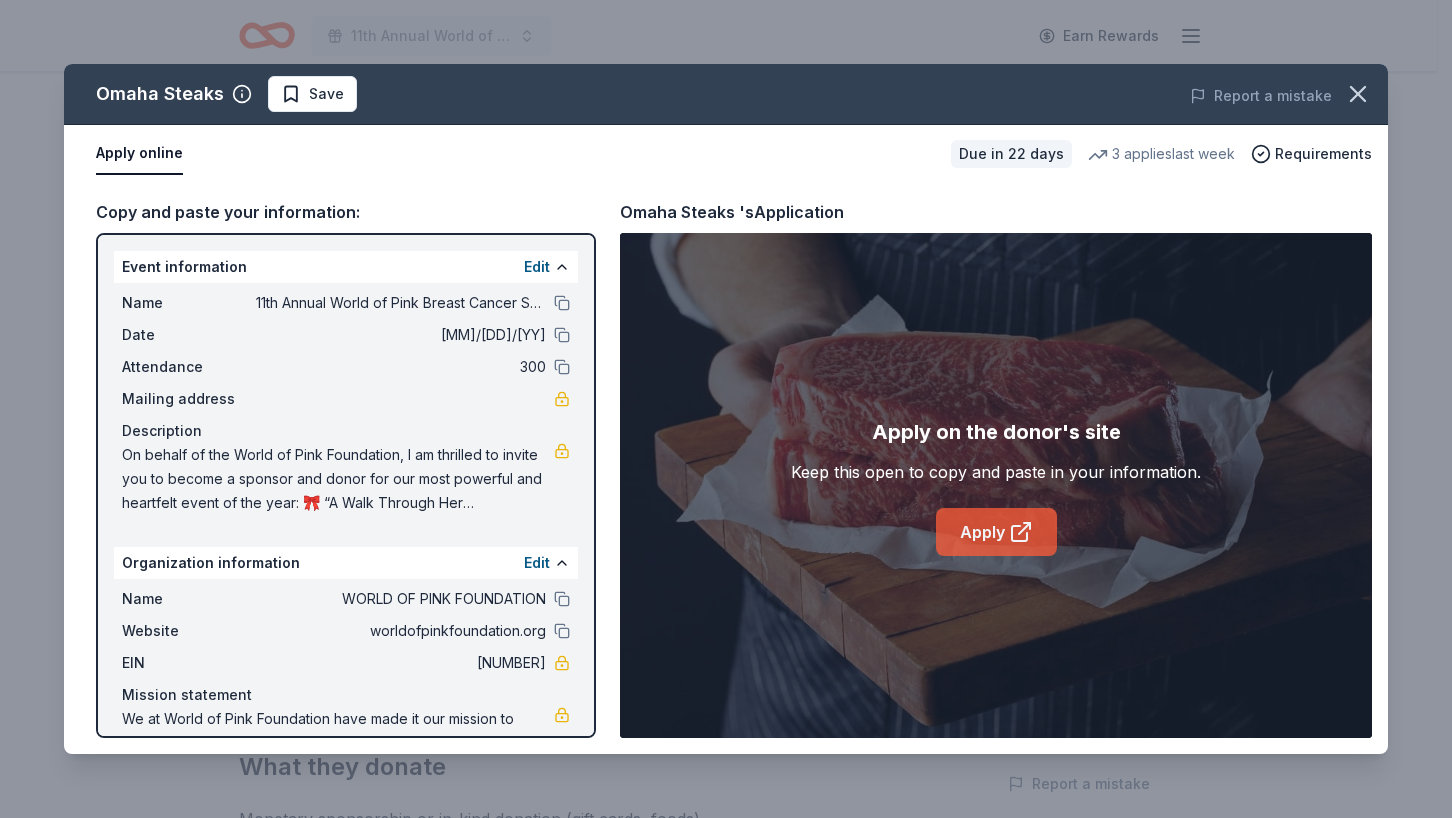click on "Apply" at bounding box center [996, 532] 